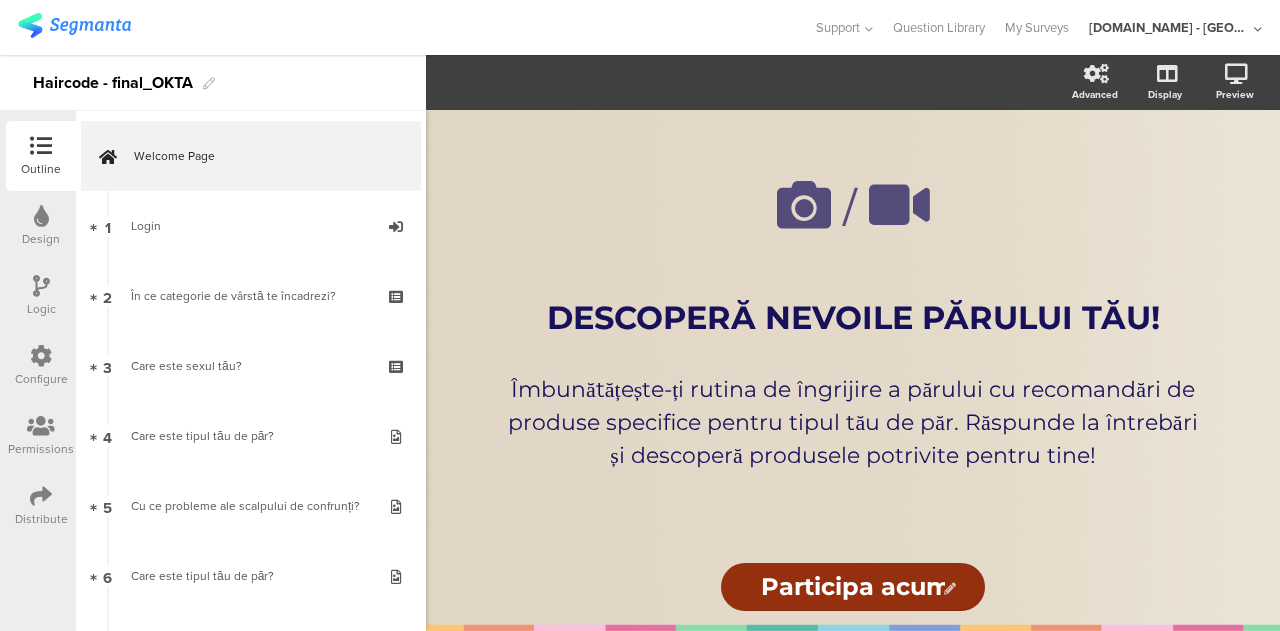 scroll, scrollTop: 0, scrollLeft: 0, axis: both 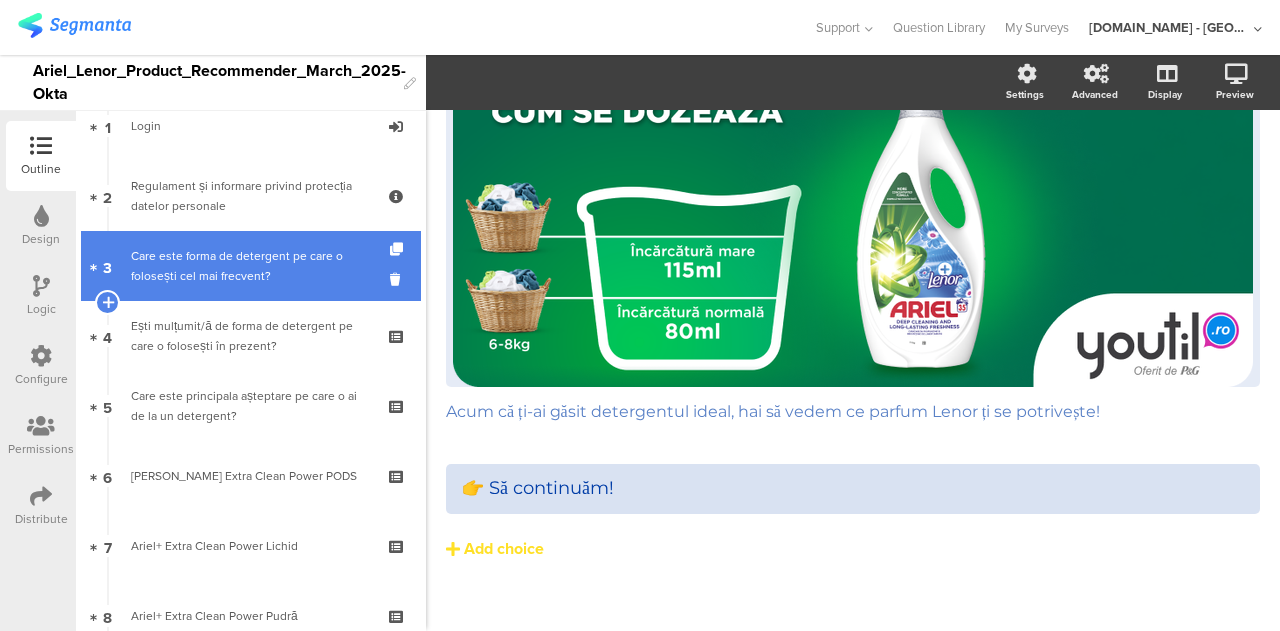 click on "Care este forma de detergent pe care o folosești cel mai frecvent?" at bounding box center (250, 266) 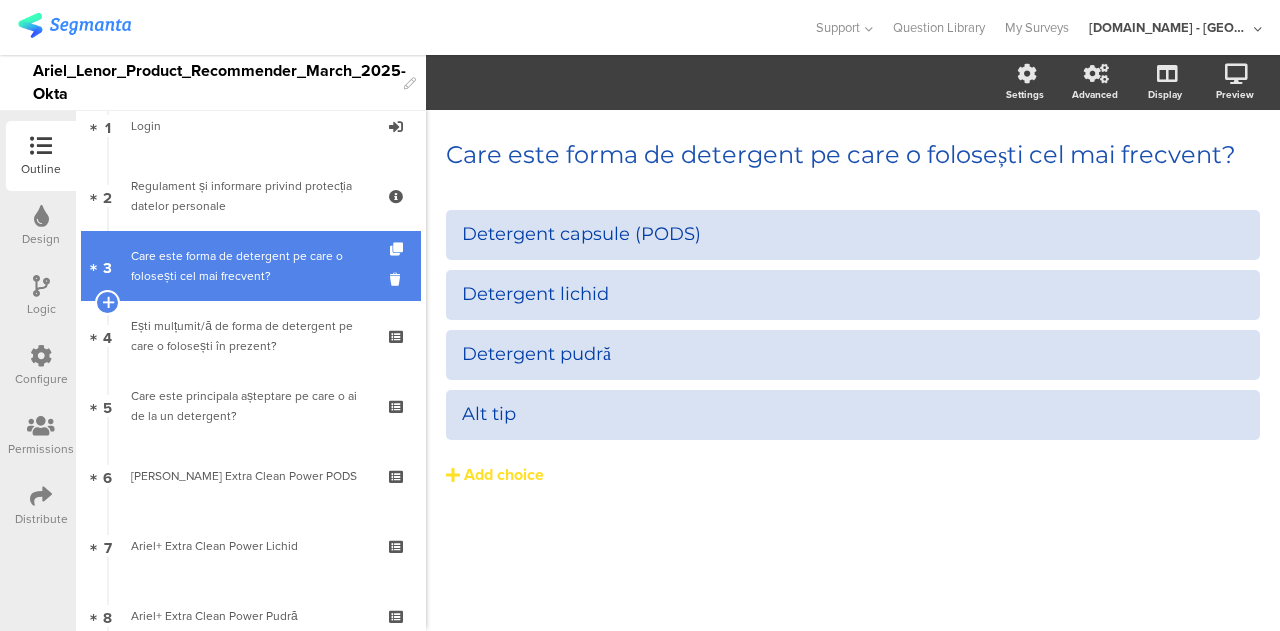 scroll, scrollTop: 0, scrollLeft: 0, axis: both 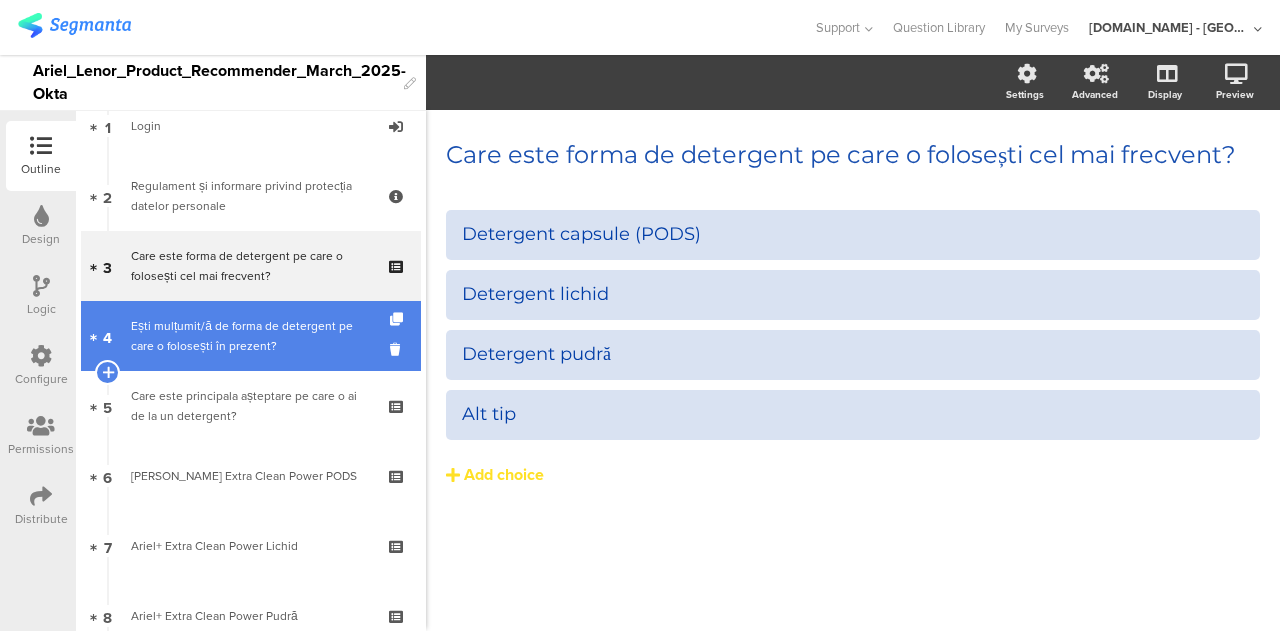 click on "Ești mulțumit/ă de forma de detergent pe care o folosești în prezent?" at bounding box center [250, 336] 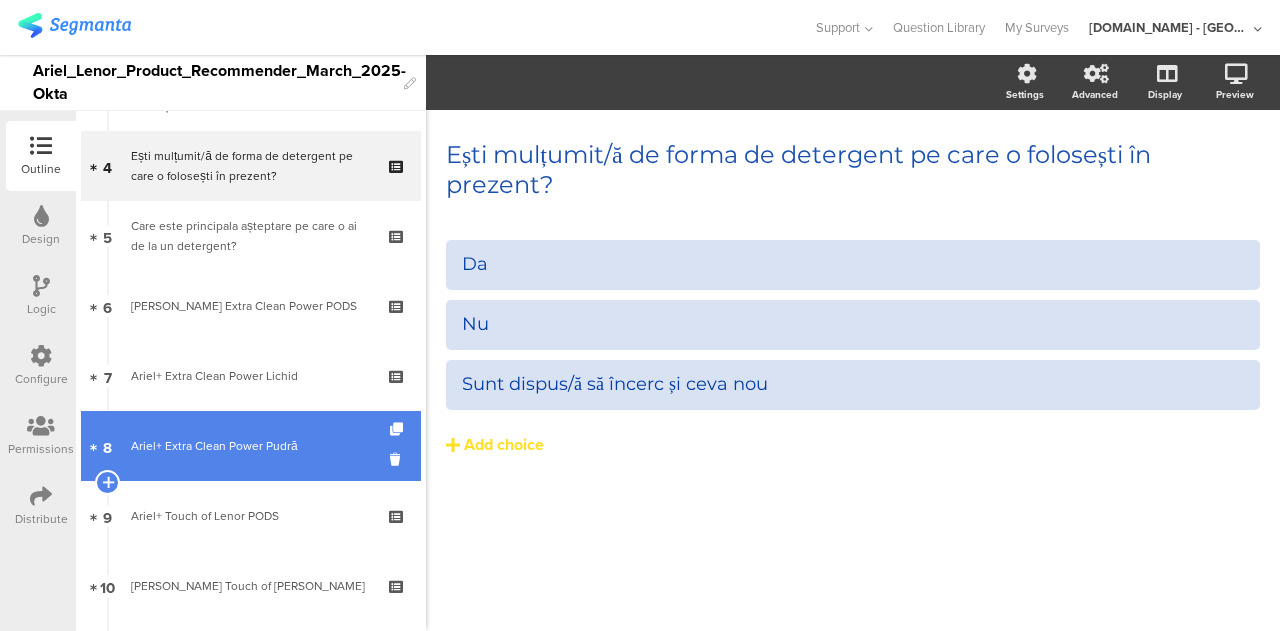 scroll, scrollTop: 300, scrollLeft: 0, axis: vertical 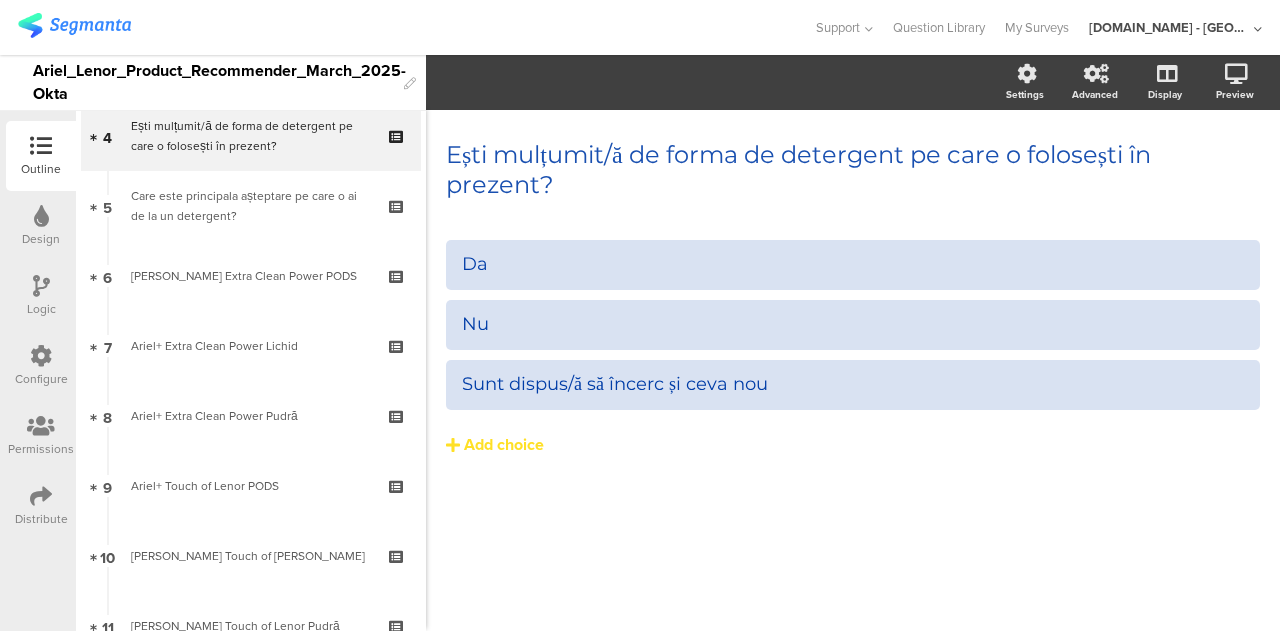 click at bounding box center [41, 286] 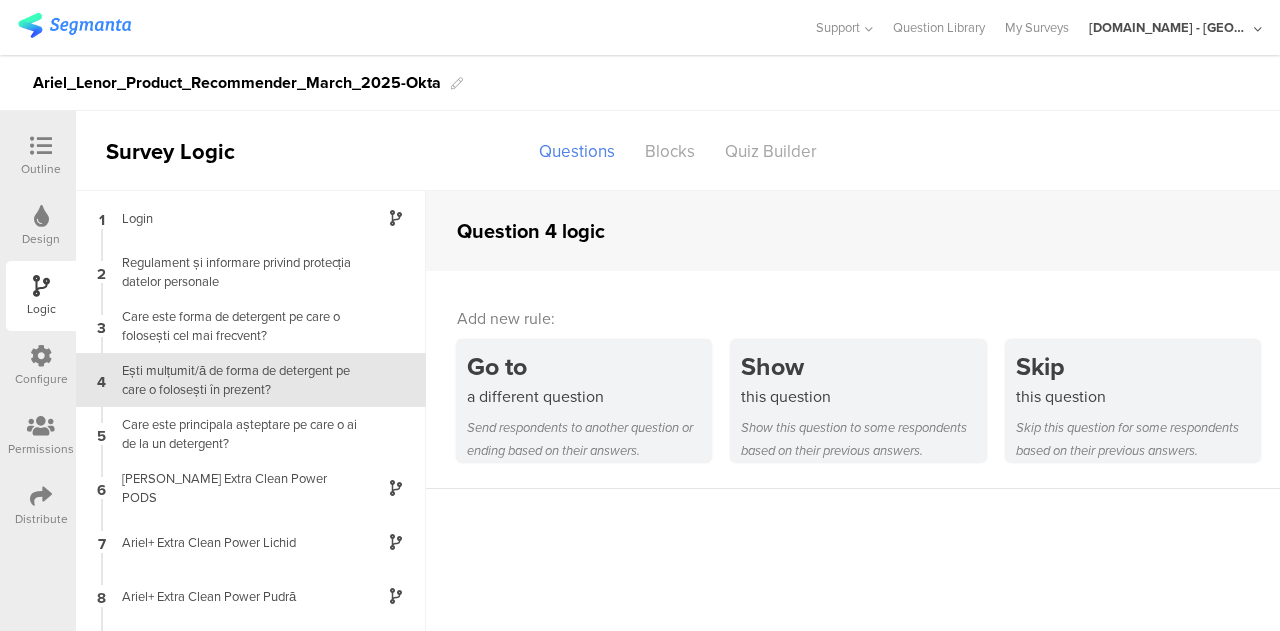 scroll, scrollTop: 8, scrollLeft: 0, axis: vertical 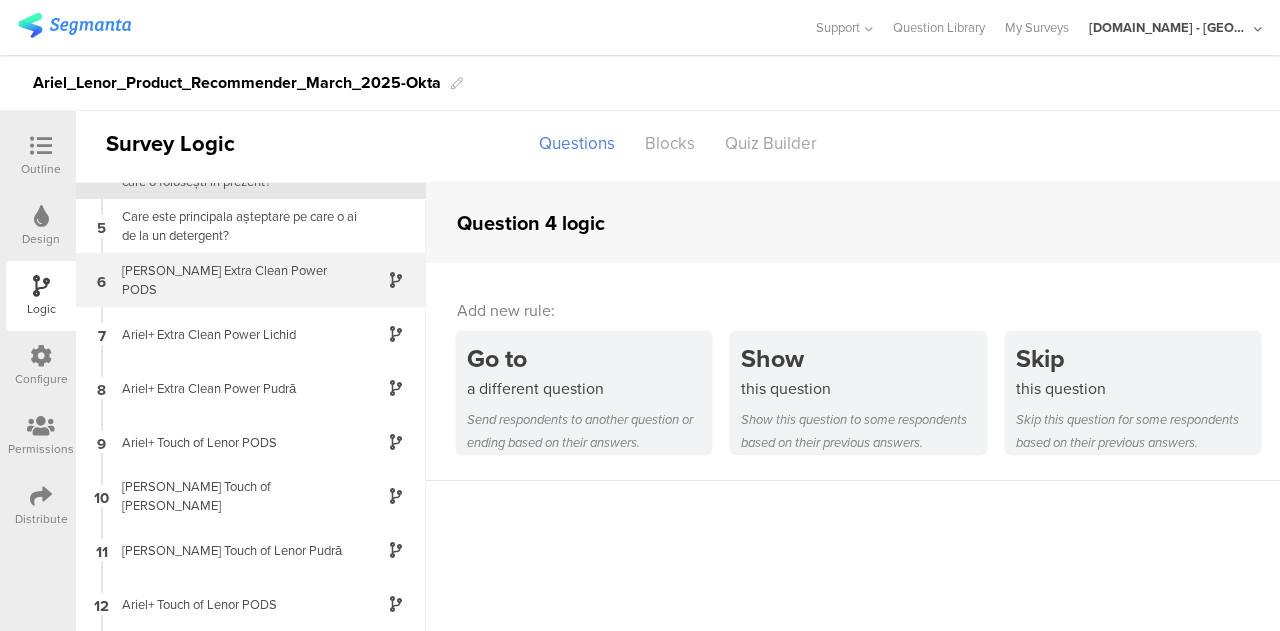 click on "6
Ariel+ Extra Clean Power PODS" at bounding box center [251, 280] 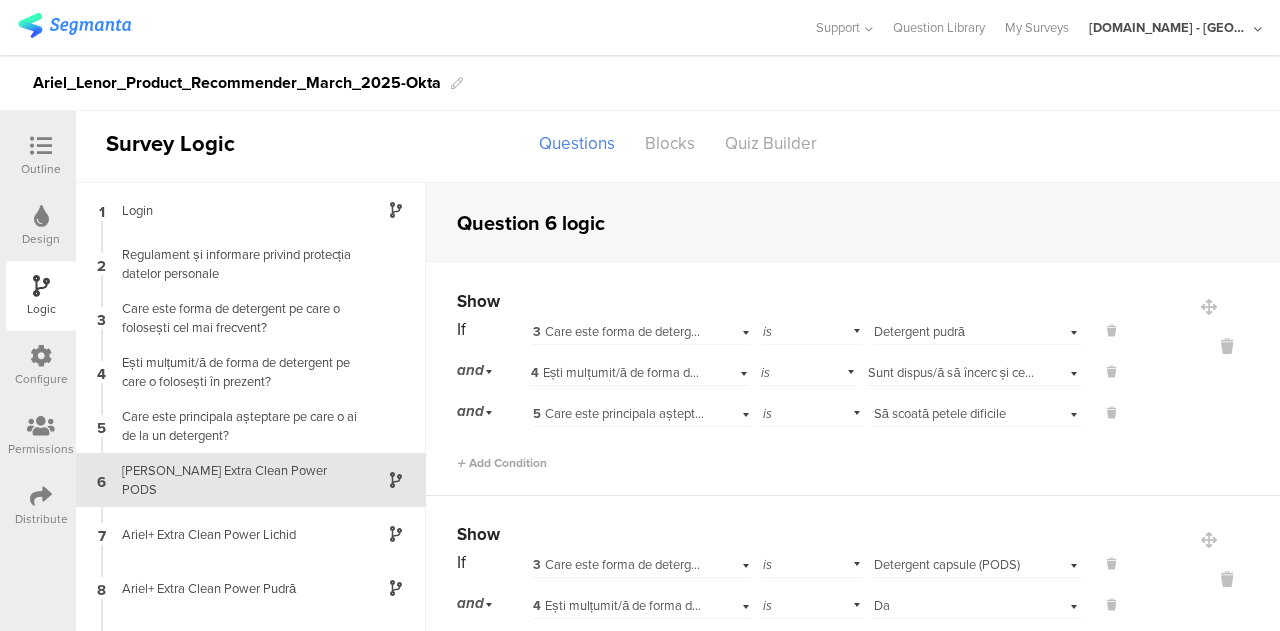 scroll, scrollTop: 80, scrollLeft: 0, axis: vertical 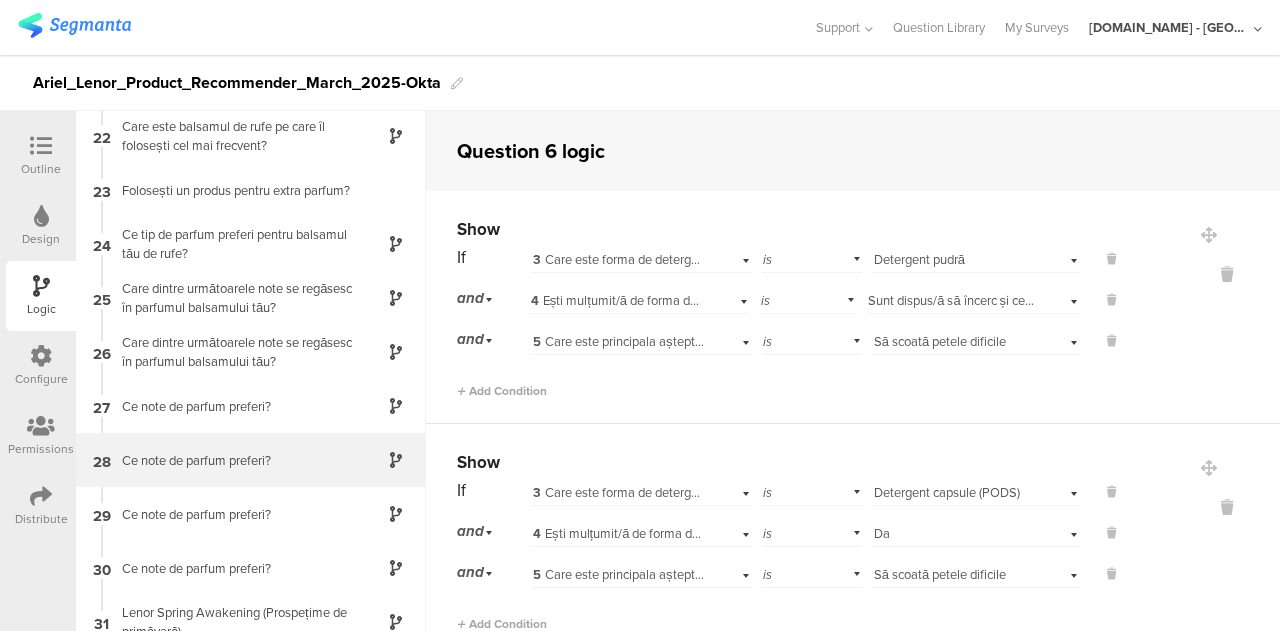 click on "28
Ce note de parfum preferi?" at bounding box center [251, 460] 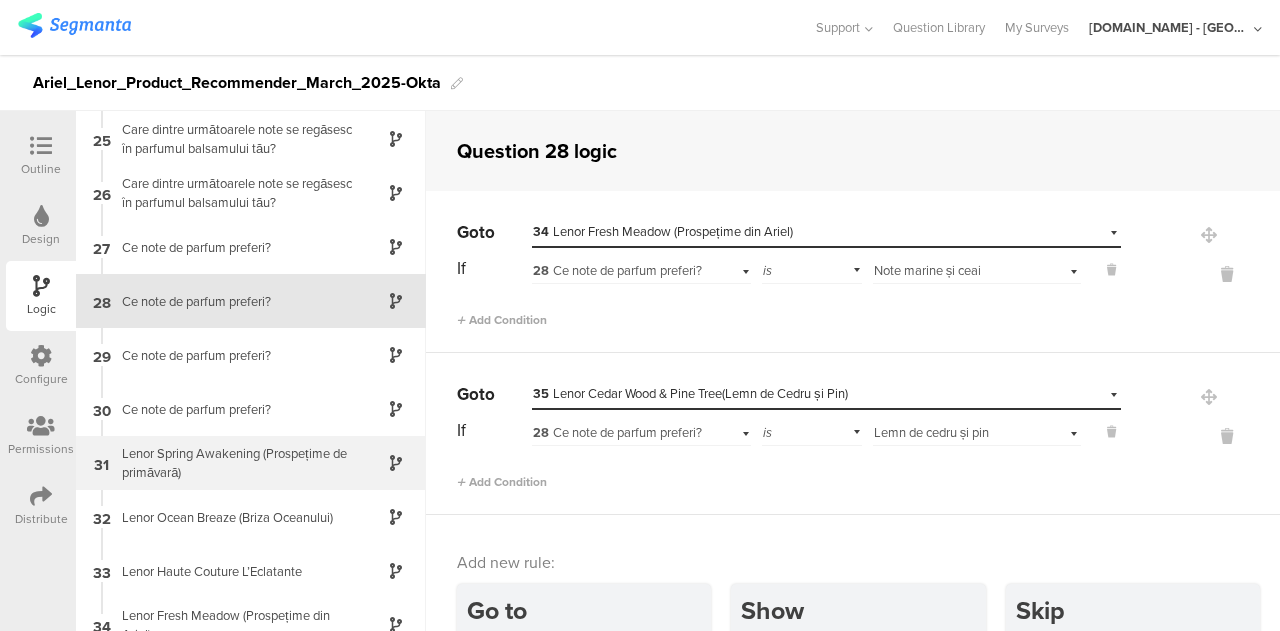 scroll, scrollTop: 1524, scrollLeft: 0, axis: vertical 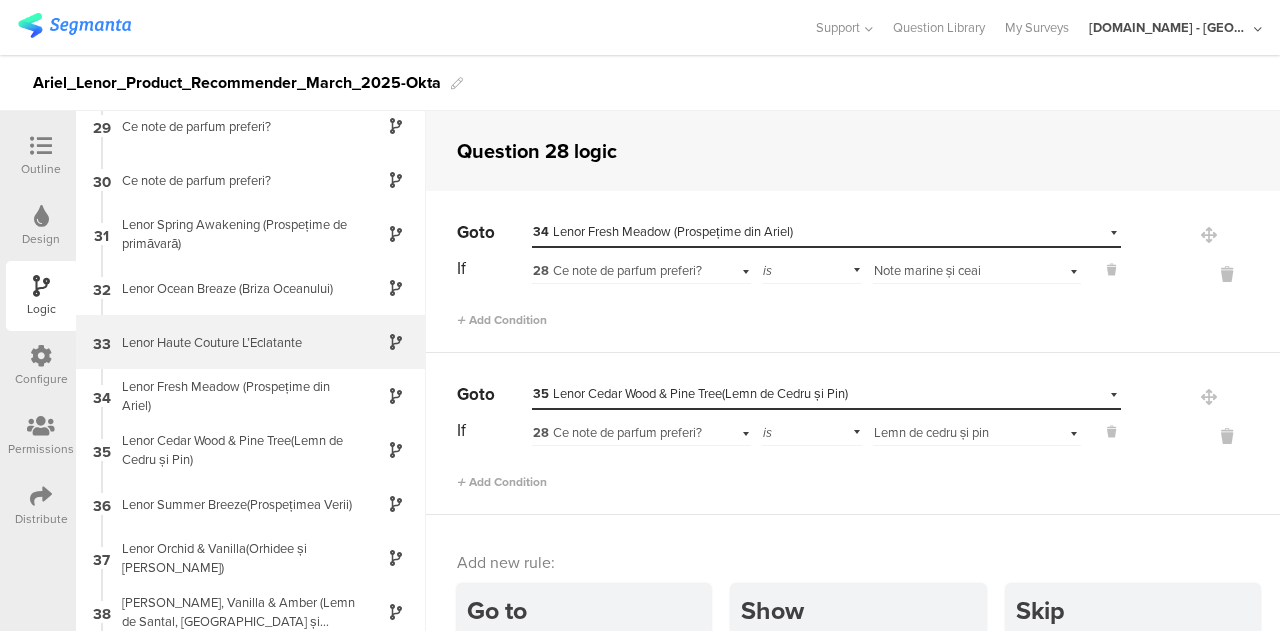click on "33
Lenor Haute Couture L’Eclatante" at bounding box center (251, 342) 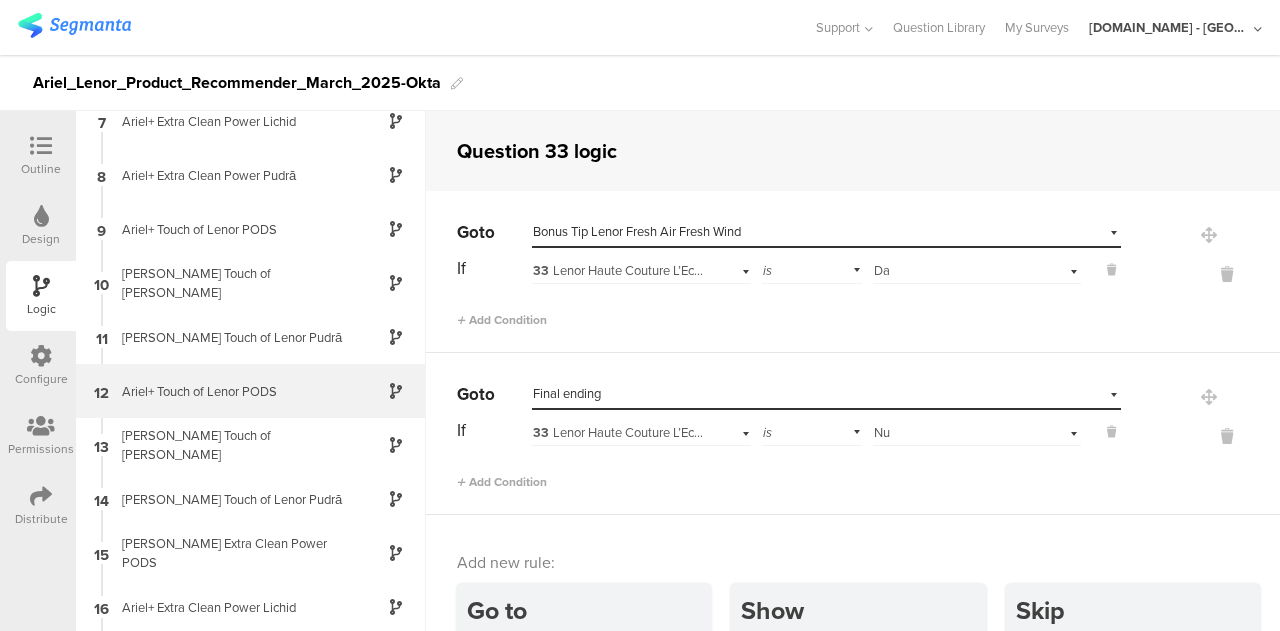 scroll, scrollTop: 0, scrollLeft: 0, axis: both 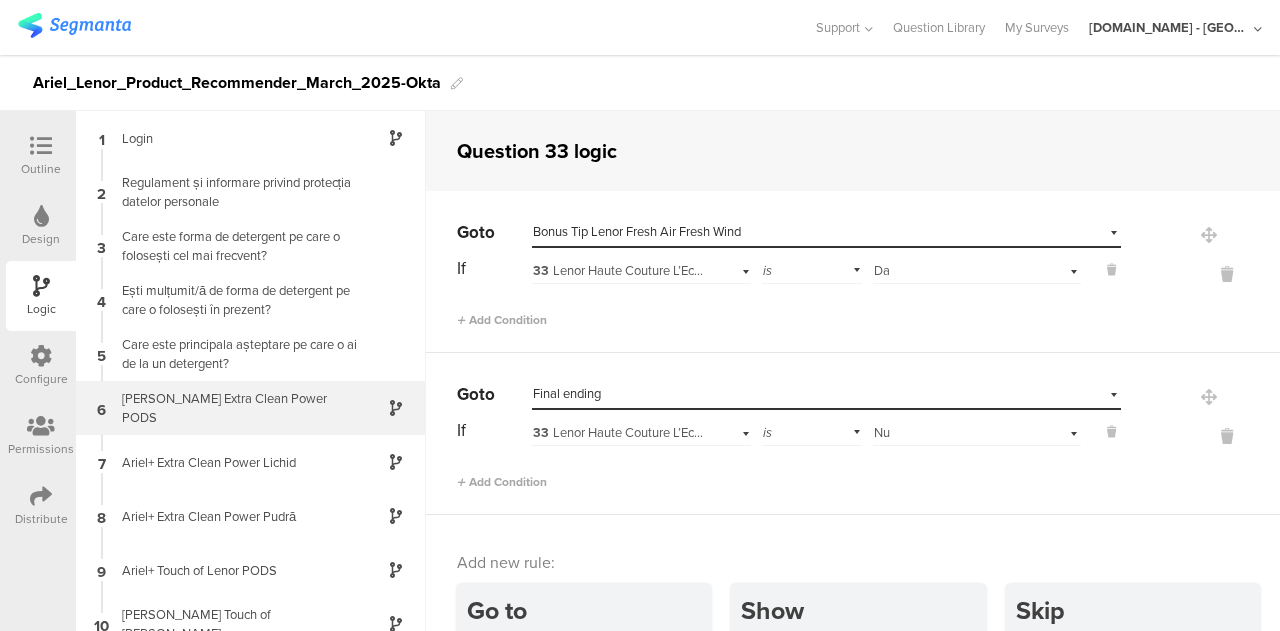 click on "Ariel+ Extra Clean Power PODS" at bounding box center [235, 408] 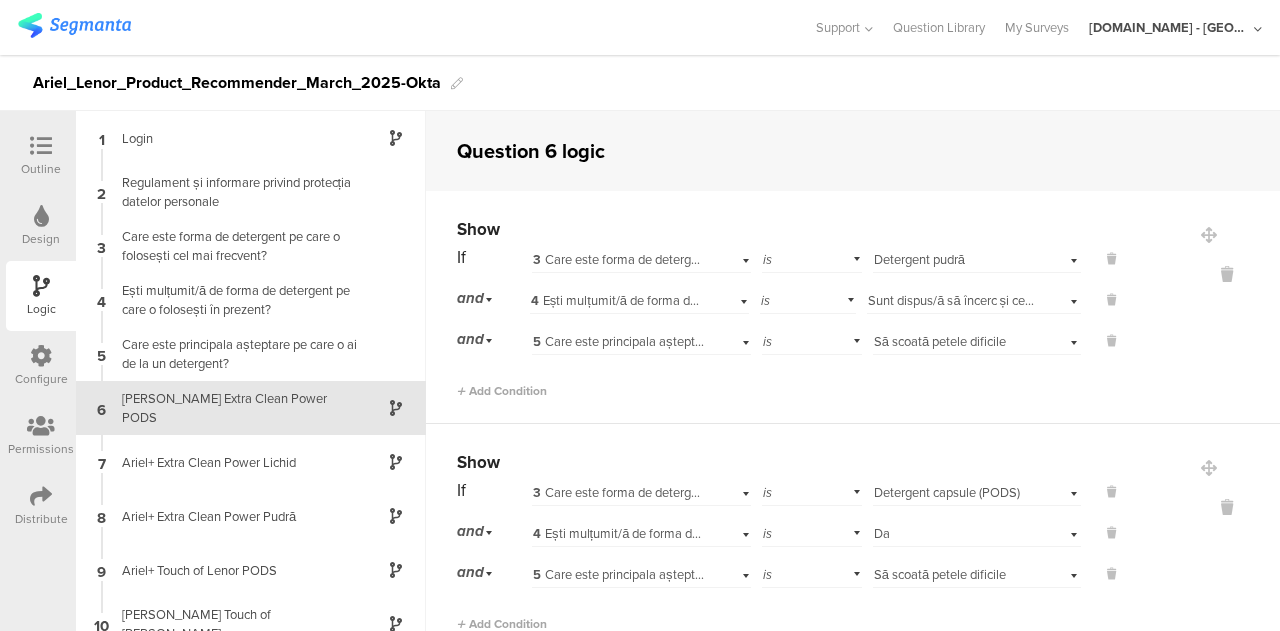 scroll, scrollTop: 36, scrollLeft: 0, axis: vertical 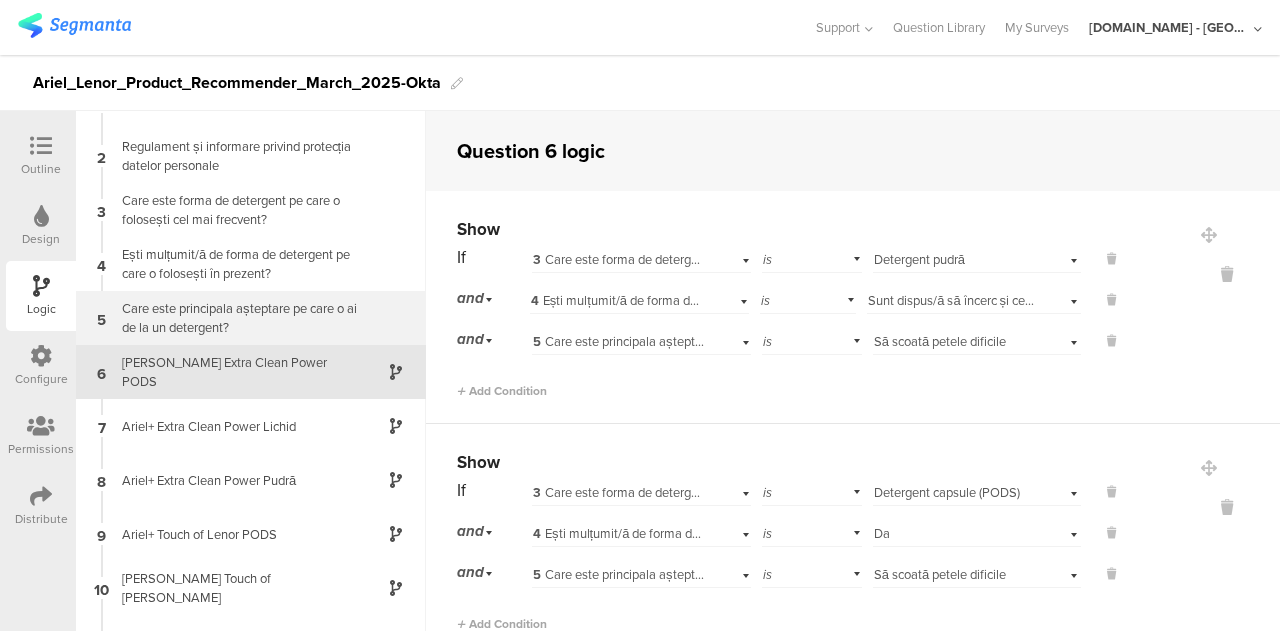 click on "Care este principala așteptare pe care o ai de la un detergent?" at bounding box center [235, 318] 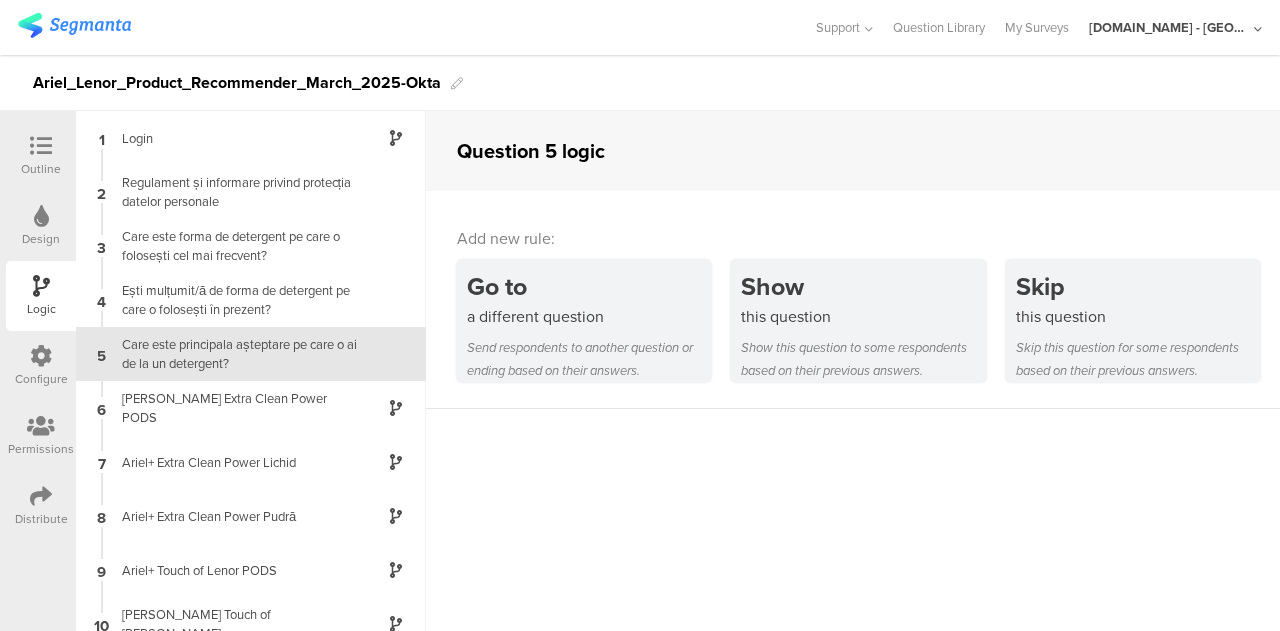 scroll, scrollTop: 62, scrollLeft: 0, axis: vertical 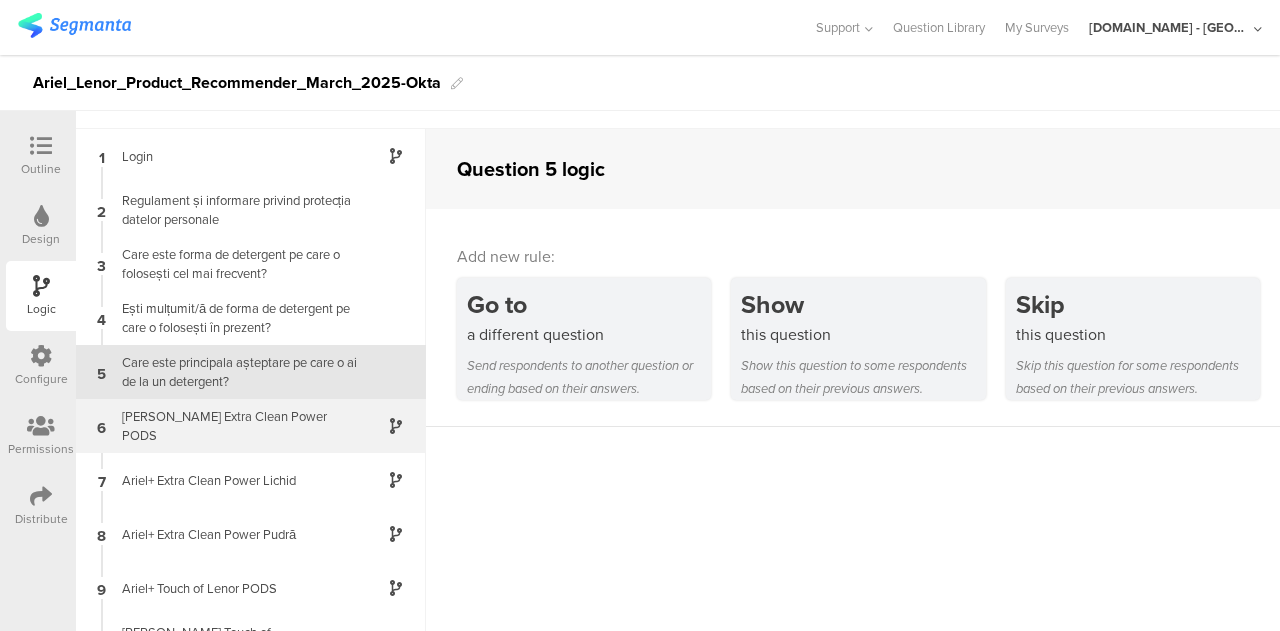 click on "Ariel+ Extra Clean Power PODS" at bounding box center [235, 426] 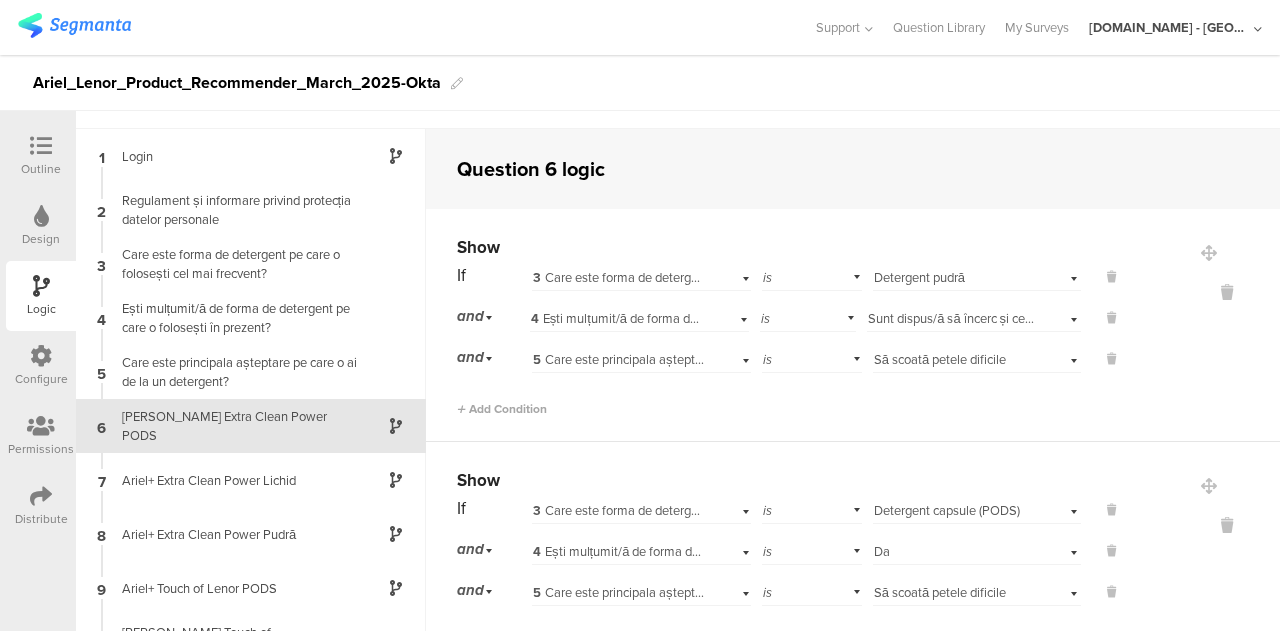 scroll, scrollTop: 80, scrollLeft: 0, axis: vertical 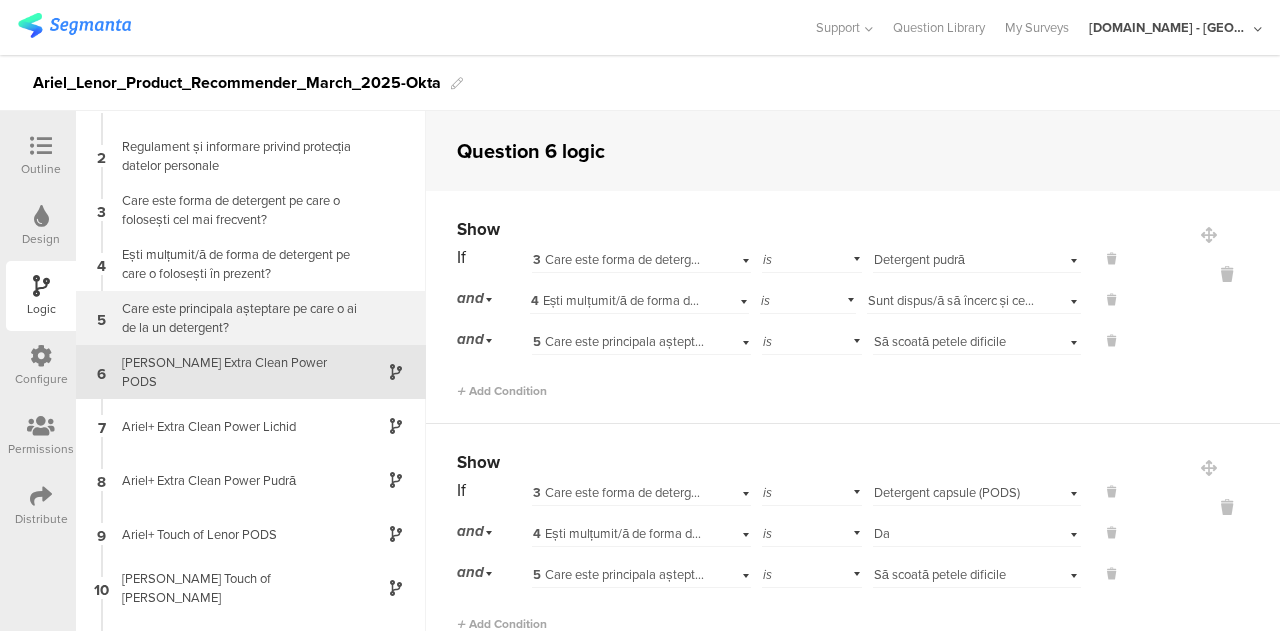 click on "Care este principala așteptare pe care o ai de la un detergent?" at bounding box center (235, 318) 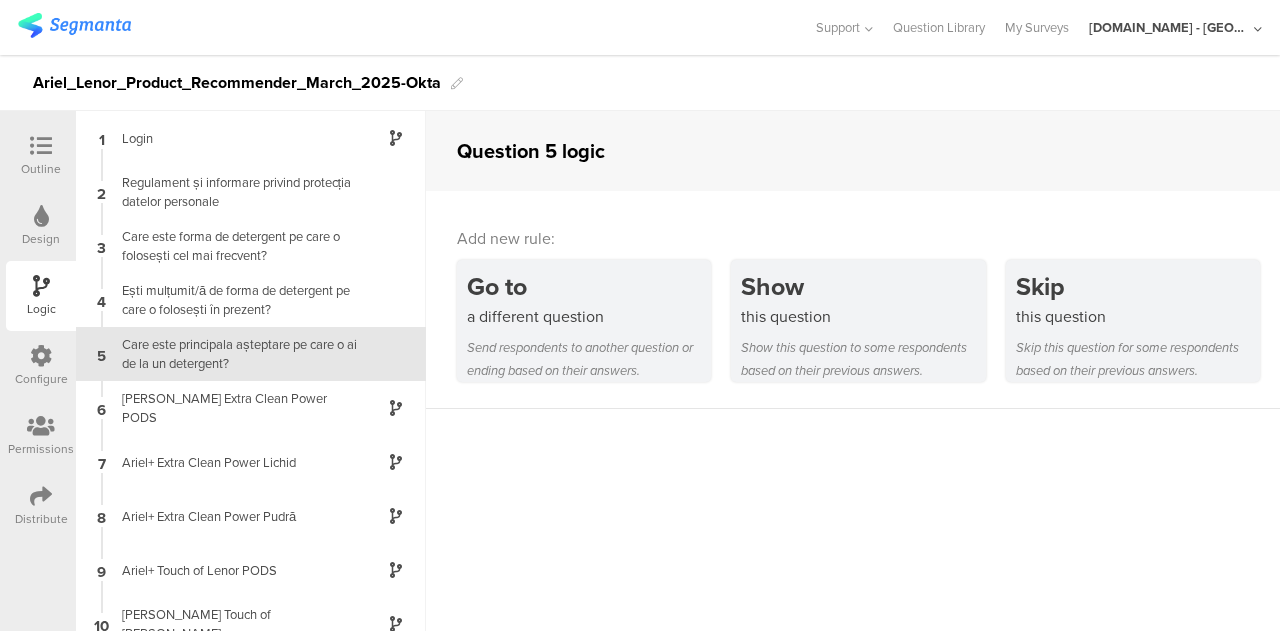 scroll, scrollTop: 62, scrollLeft: 0, axis: vertical 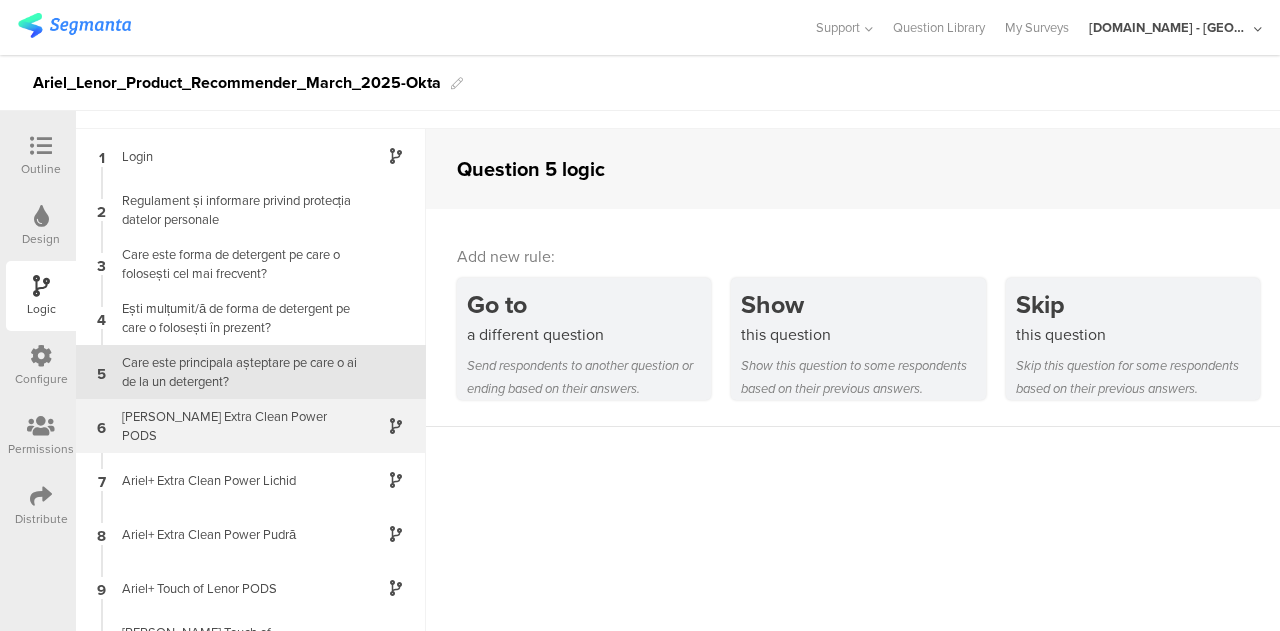 click on "6
Ariel+ Extra Clean Power PODS" at bounding box center [251, 426] 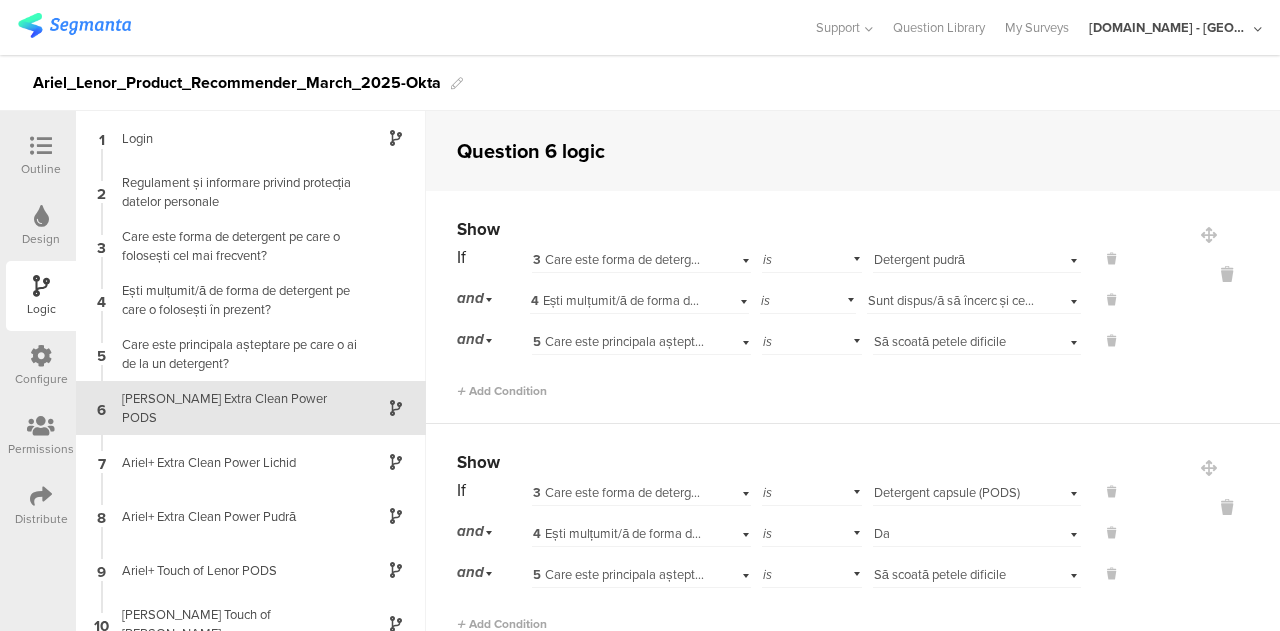 scroll, scrollTop: 36, scrollLeft: 0, axis: vertical 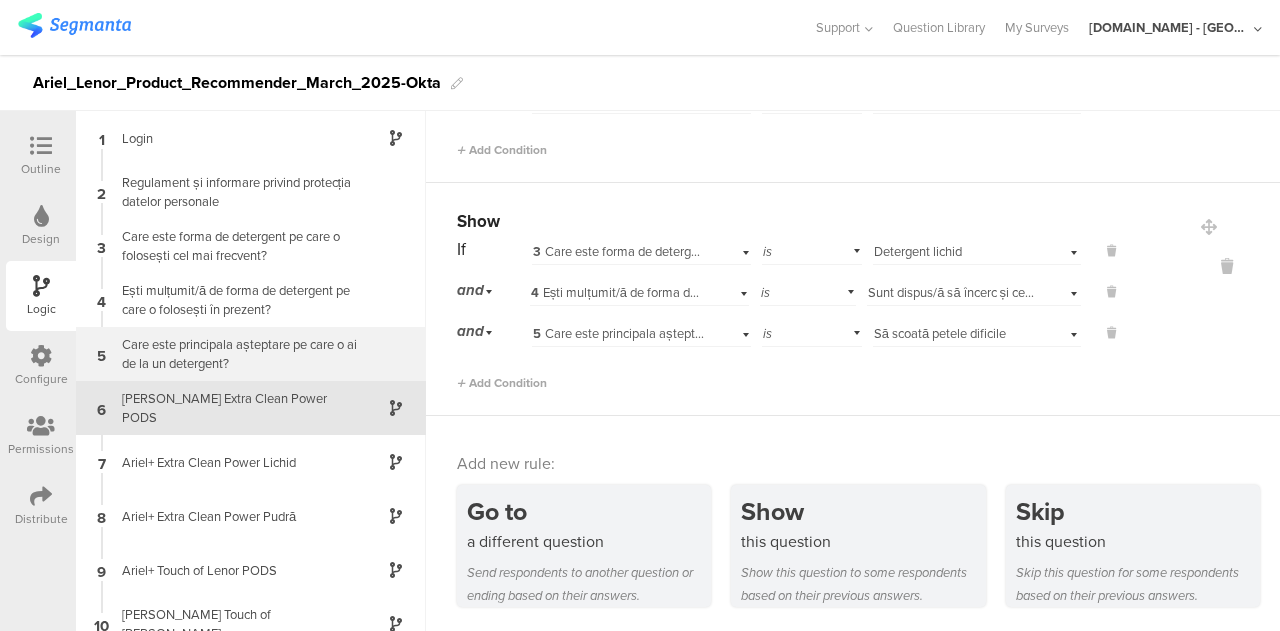 click on "Care este principala așteptare pe care o ai de la un detergent?" at bounding box center (235, 354) 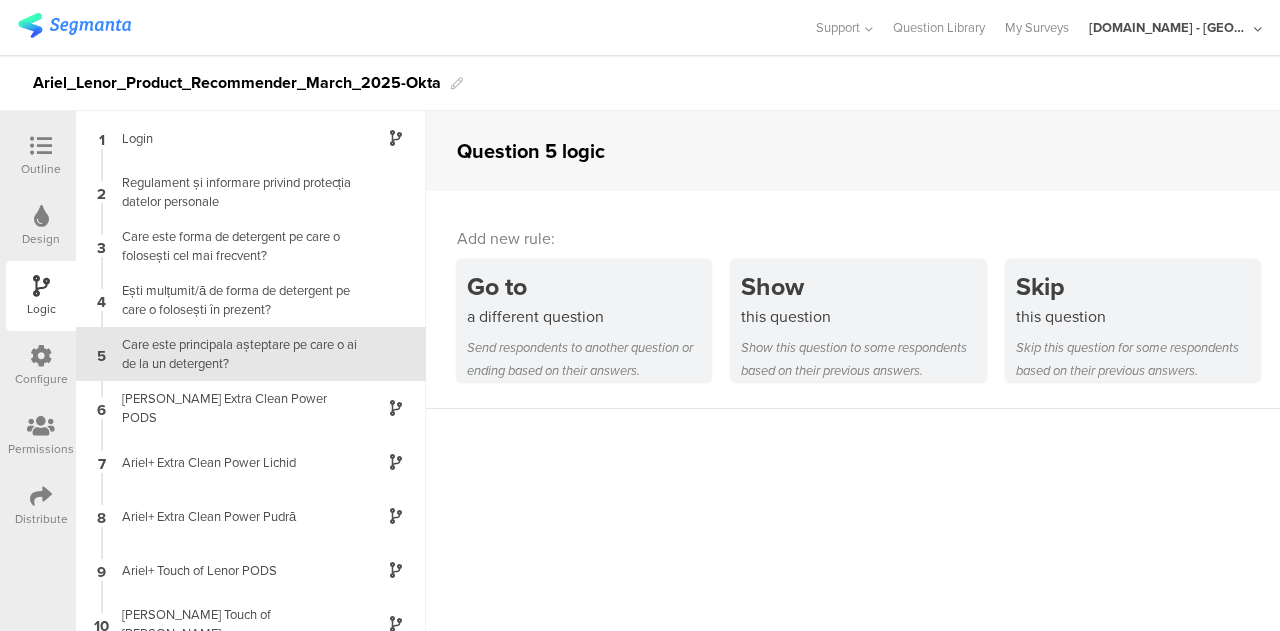 scroll, scrollTop: 62, scrollLeft: 0, axis: vertical 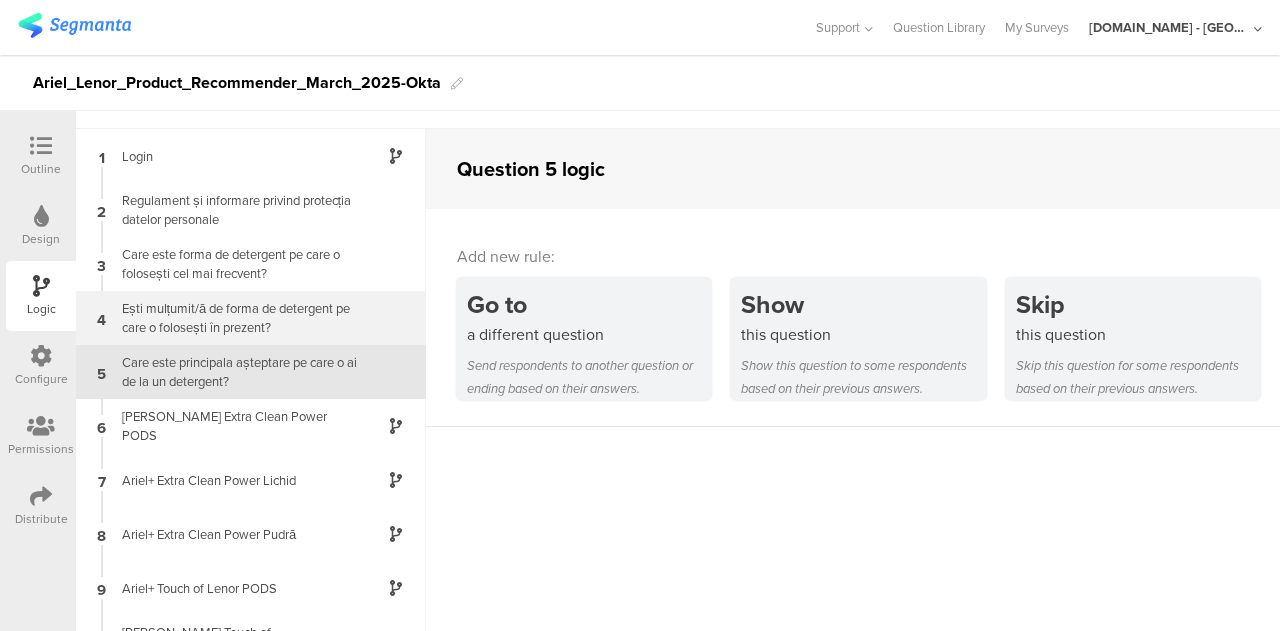 click on "Ești mulțumit/ă de forma de detergent pe care o folosești în prezent?" at bounding box center [235, 318] 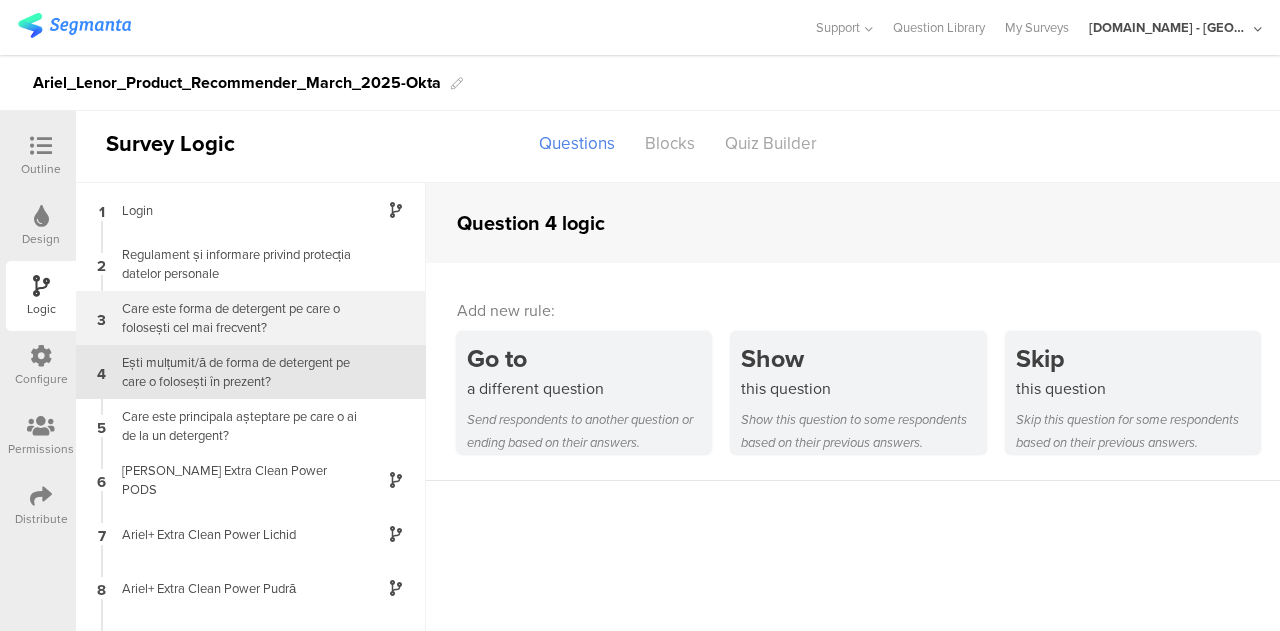 click on "3
Care este forma de detergent pe care o folosești cel mai frecvent?" at bounding box center (251, 318) 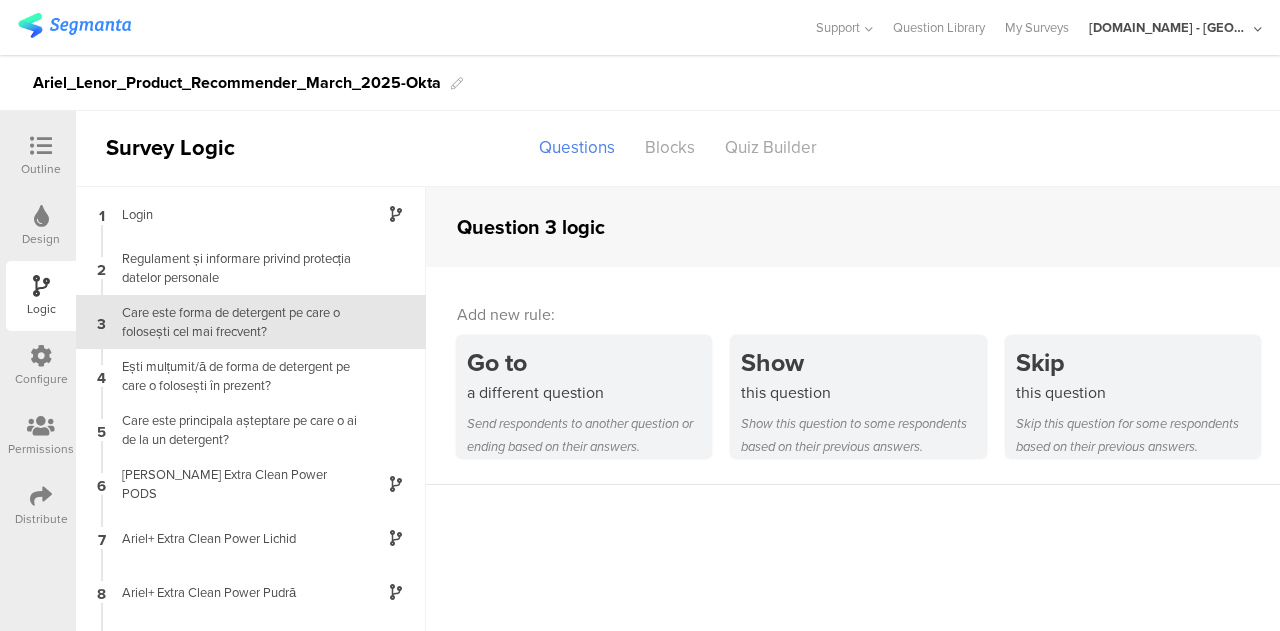 scroll, scrollTop: 0, scrollLeft: 0, axis: both 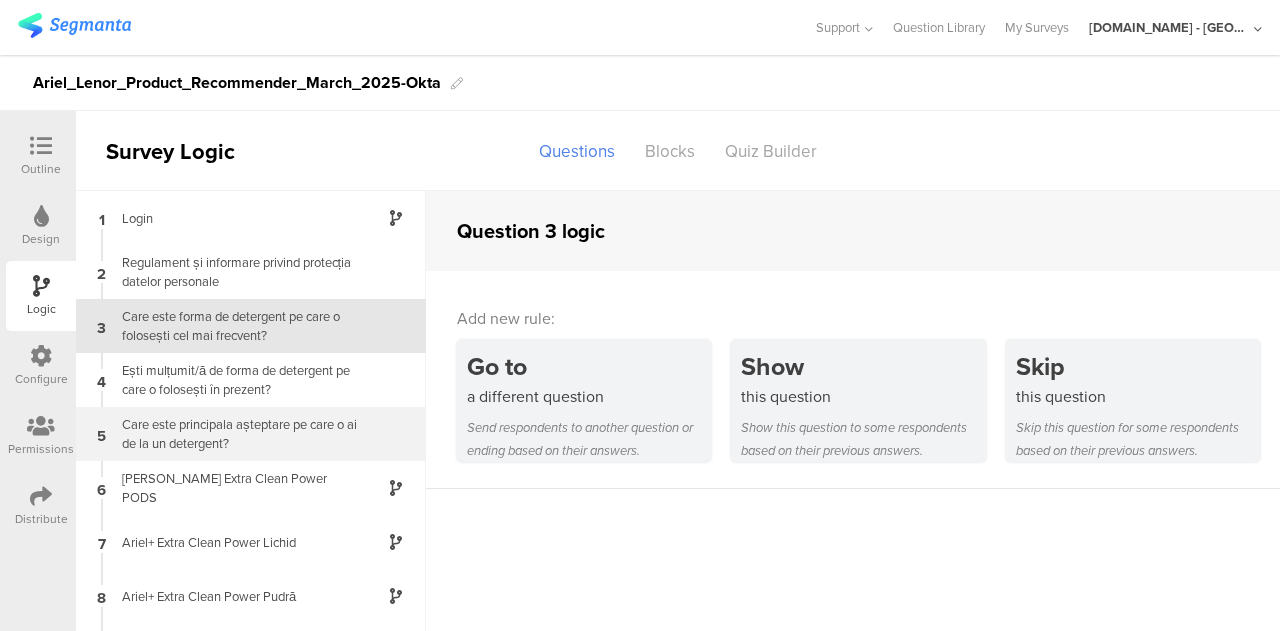 click on "Care este principala așteptare pe care o ai de la un detergent?" at bounding box center [235, 434] 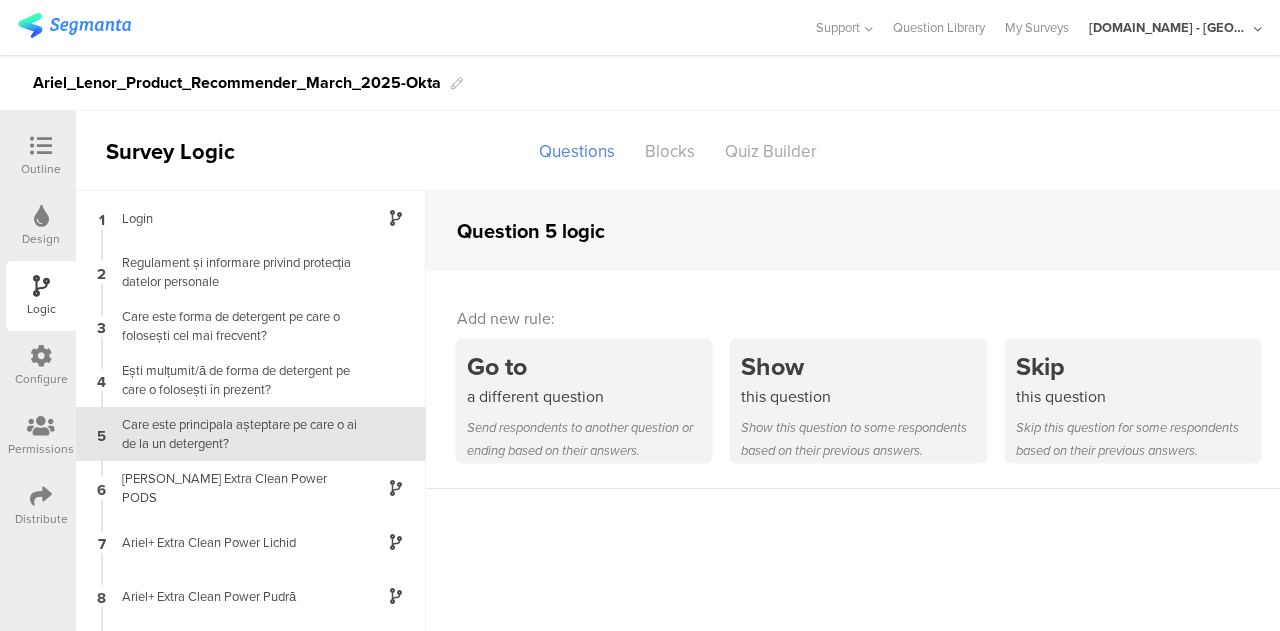 scroll, scrollTop: 62, scrollLeft: 0, axis: vertical 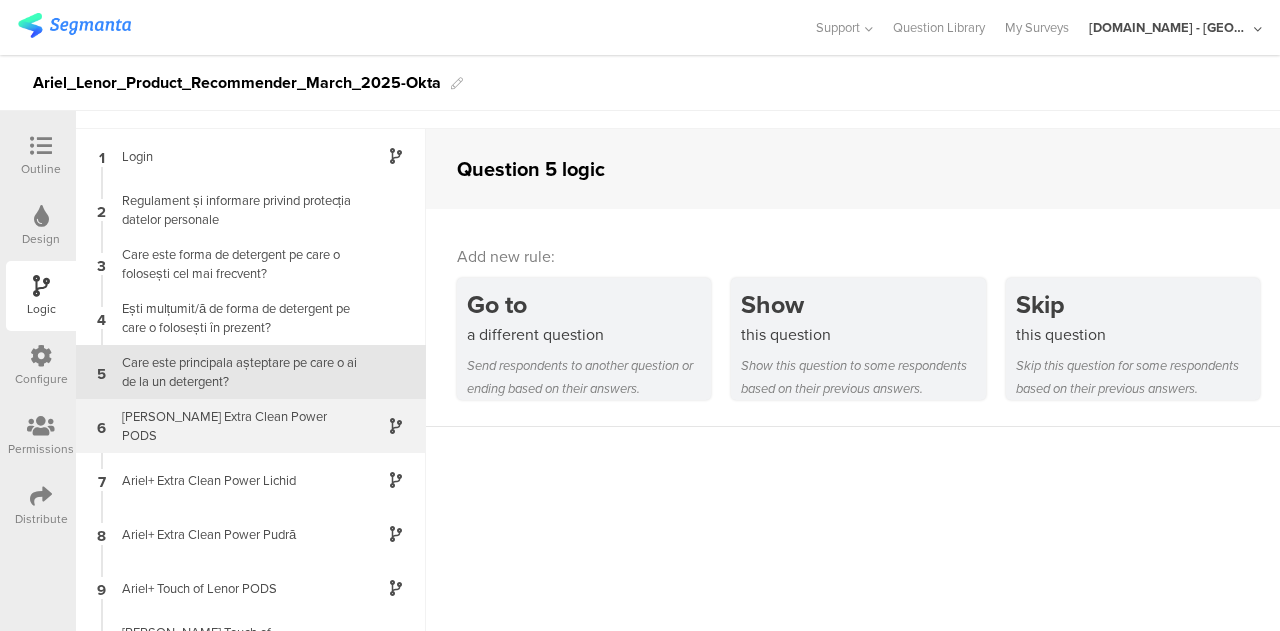click on "6
Ariel+ Extra Clean Power PODS" at bounding box center (251, 426) 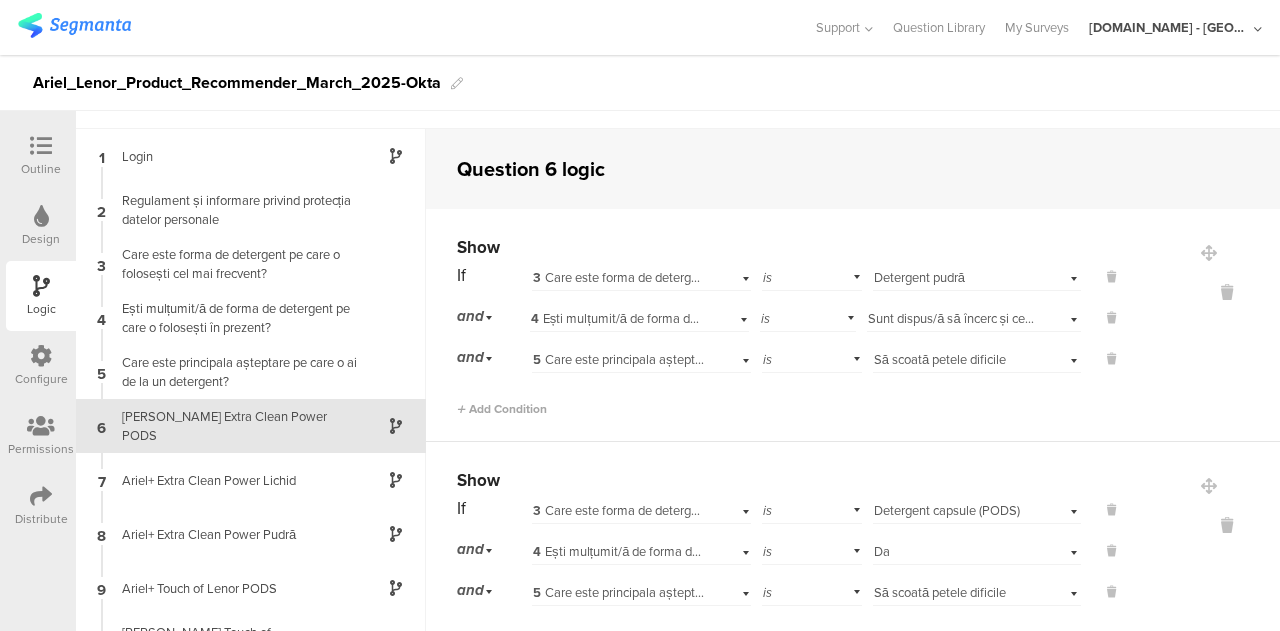 scroll, scrollTop: 80, scrollLeft: 0, axis: vertical 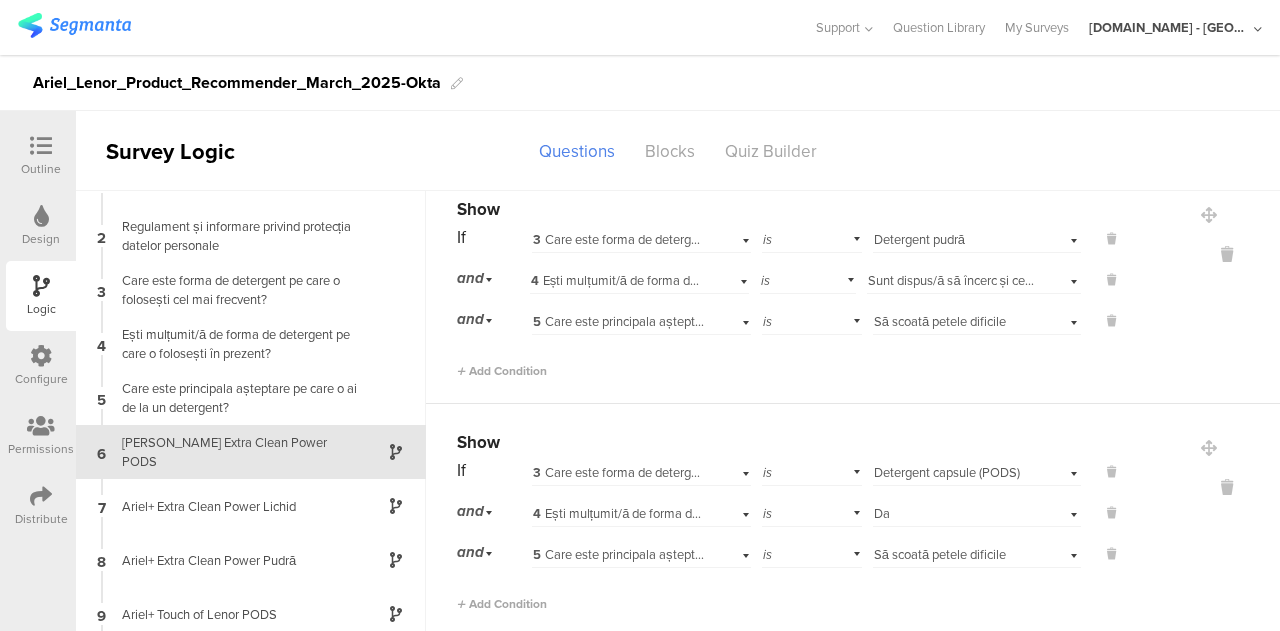 click on "Select answer...   Sunt dispus/ă să încerc și ceva nou" at bounding box center [974, 278] 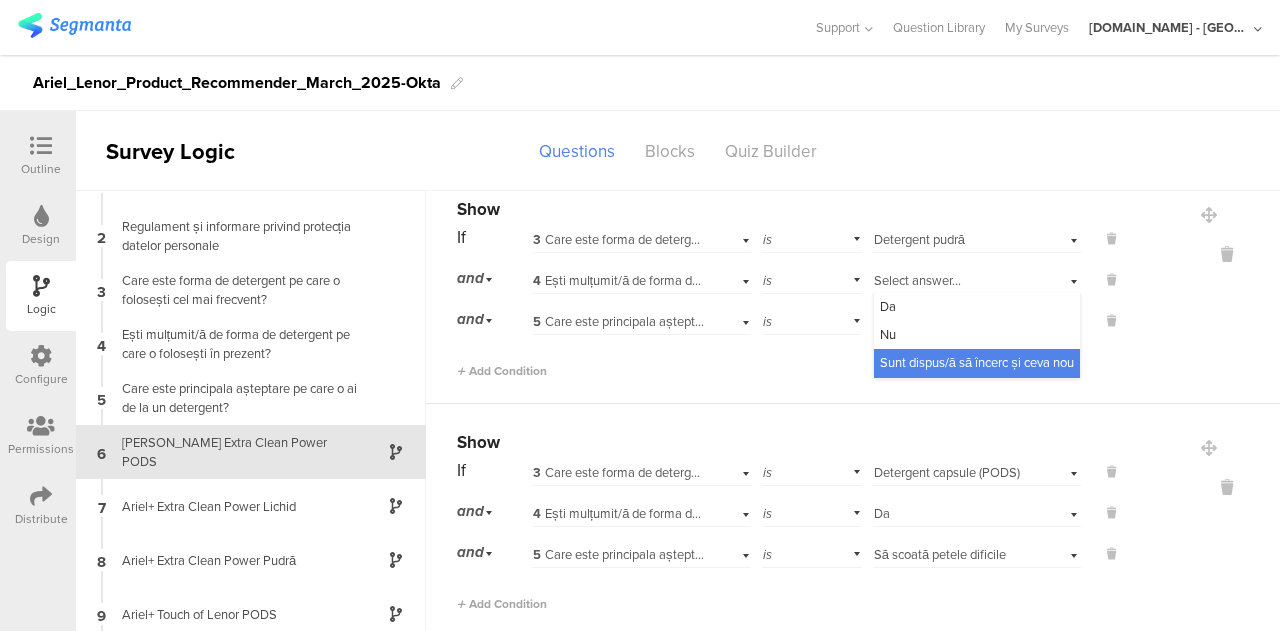 click on "Select answer...   Sunt dispus/ă să încerc și ceva nou" at bounding box center (977, 278) 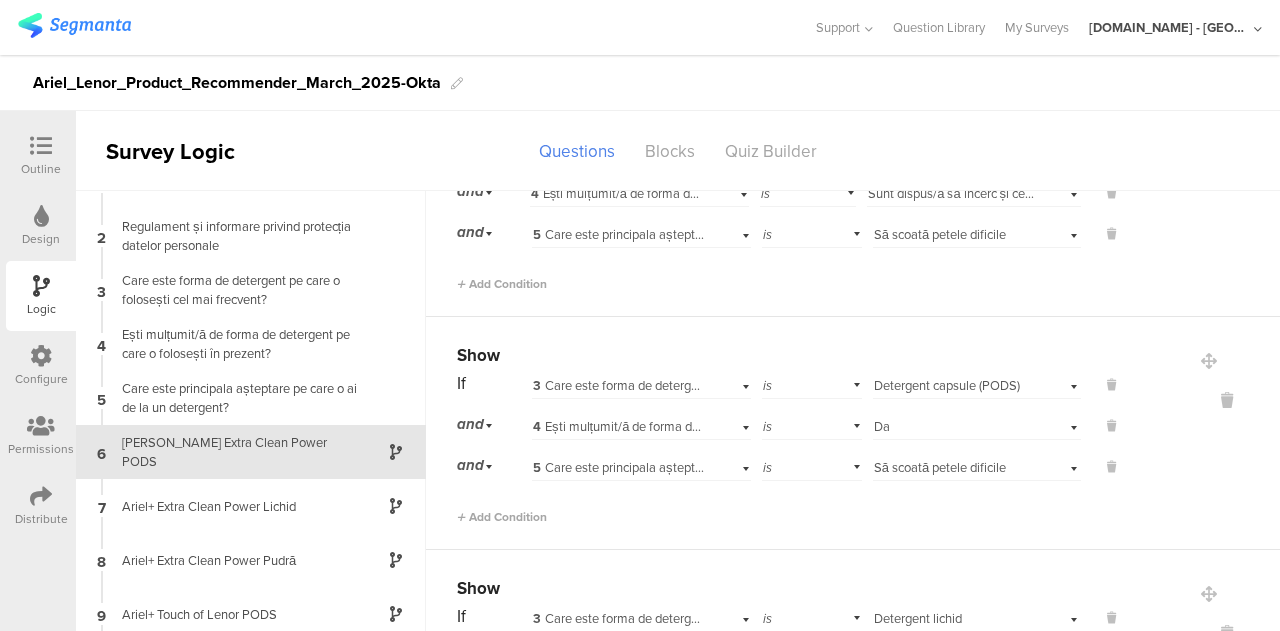 scroll, scrollTop: 200, scrollLeft: 0, axis: vertical 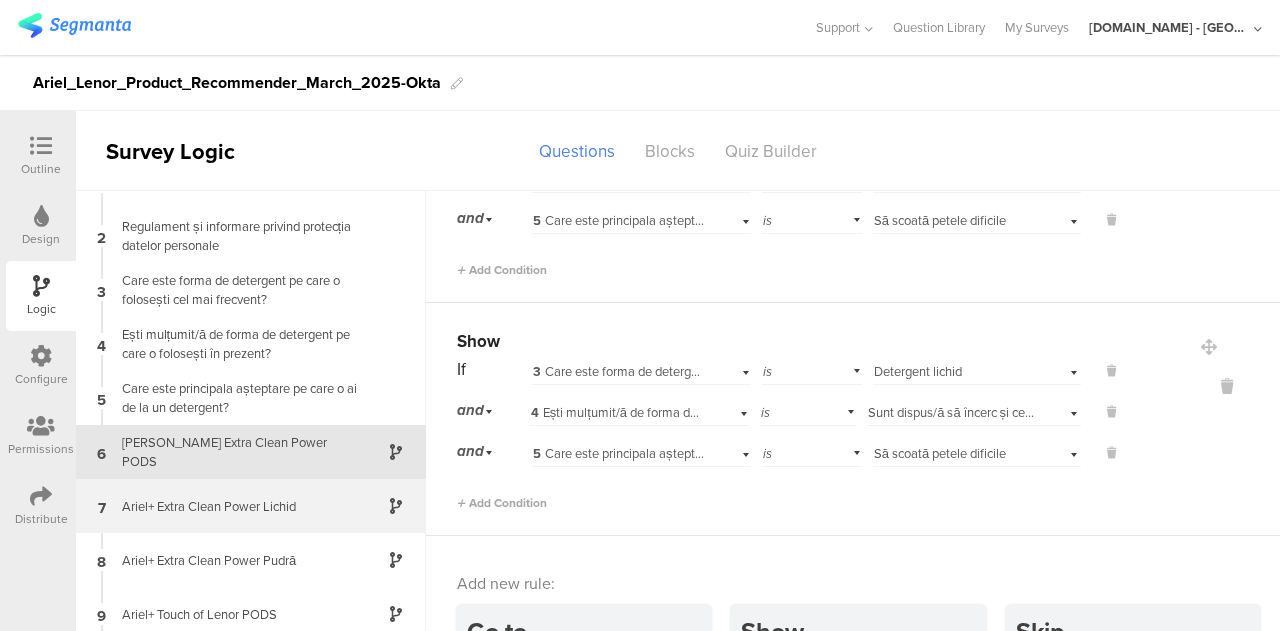 click on "Ariel+ Extra Clean Power Lichid" at bounding box center [235, 506] 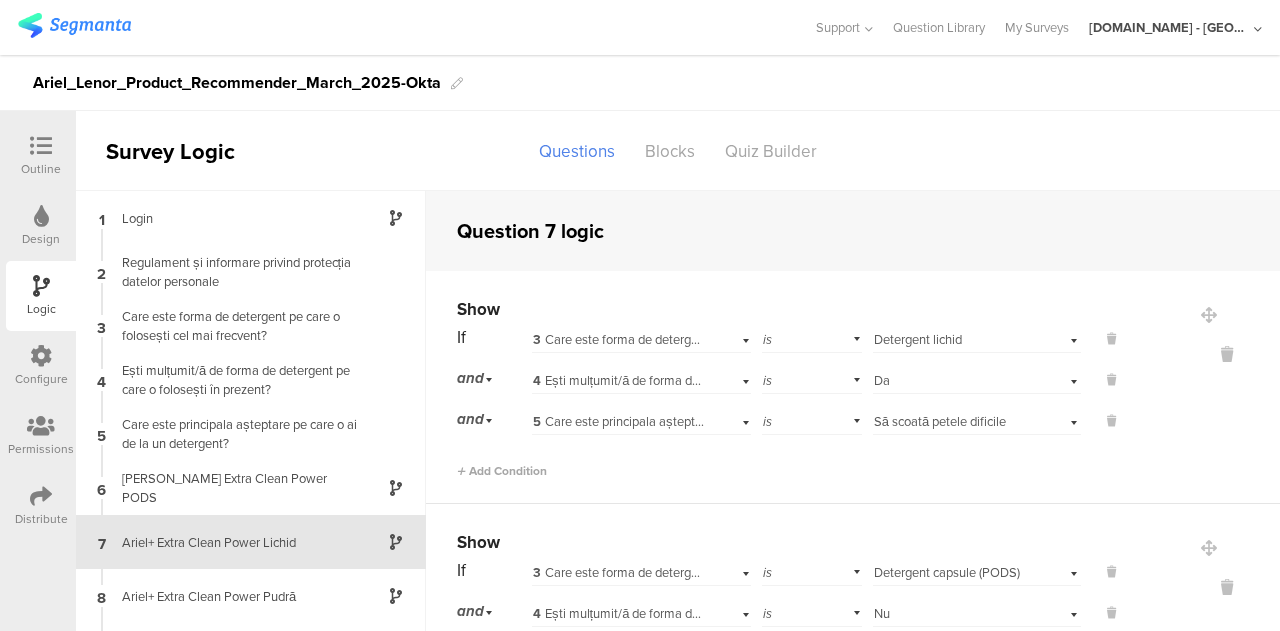scroll, scrollTop: 80, scrollLeft: 0, axis: vertical 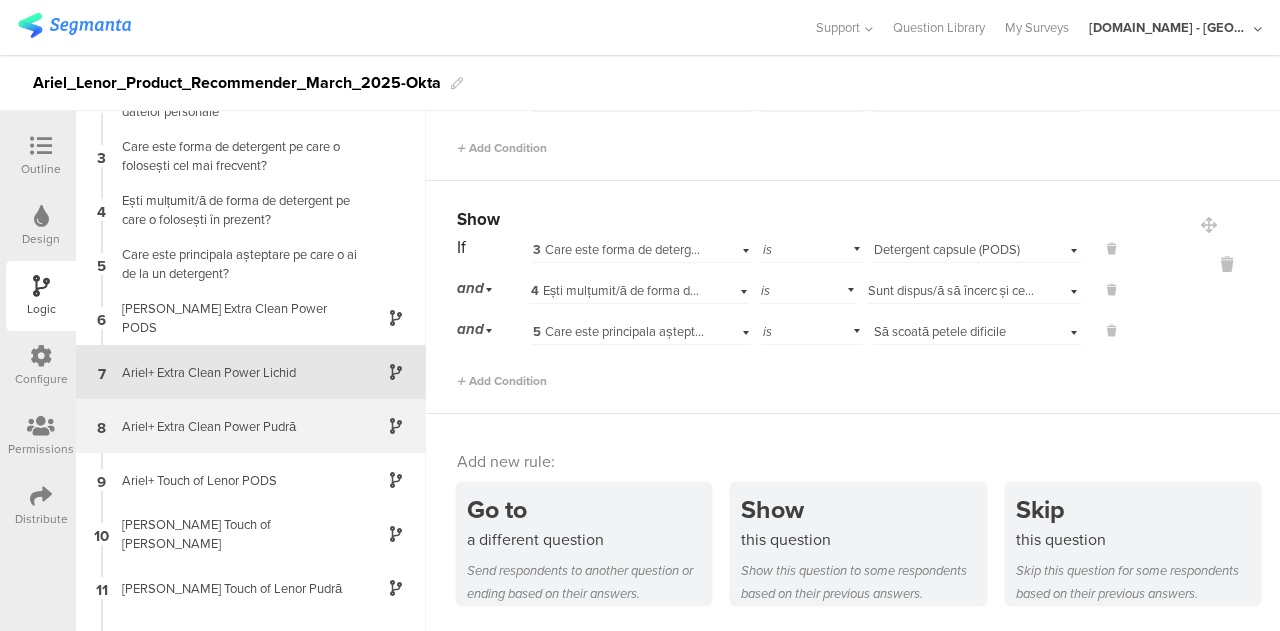 click on "Ariel+ Extra Clean Power Pudră" at bounding box center (235, 426) 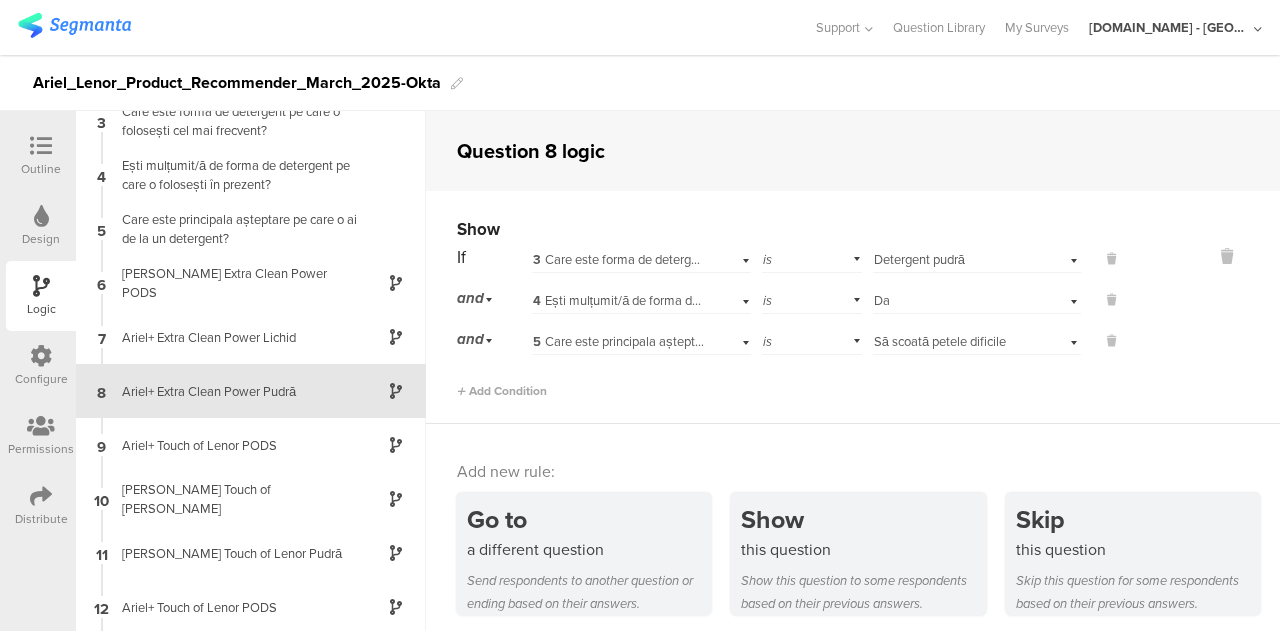 scroll, scrollTop: 144, scrollLeft: 0, axis: vertical 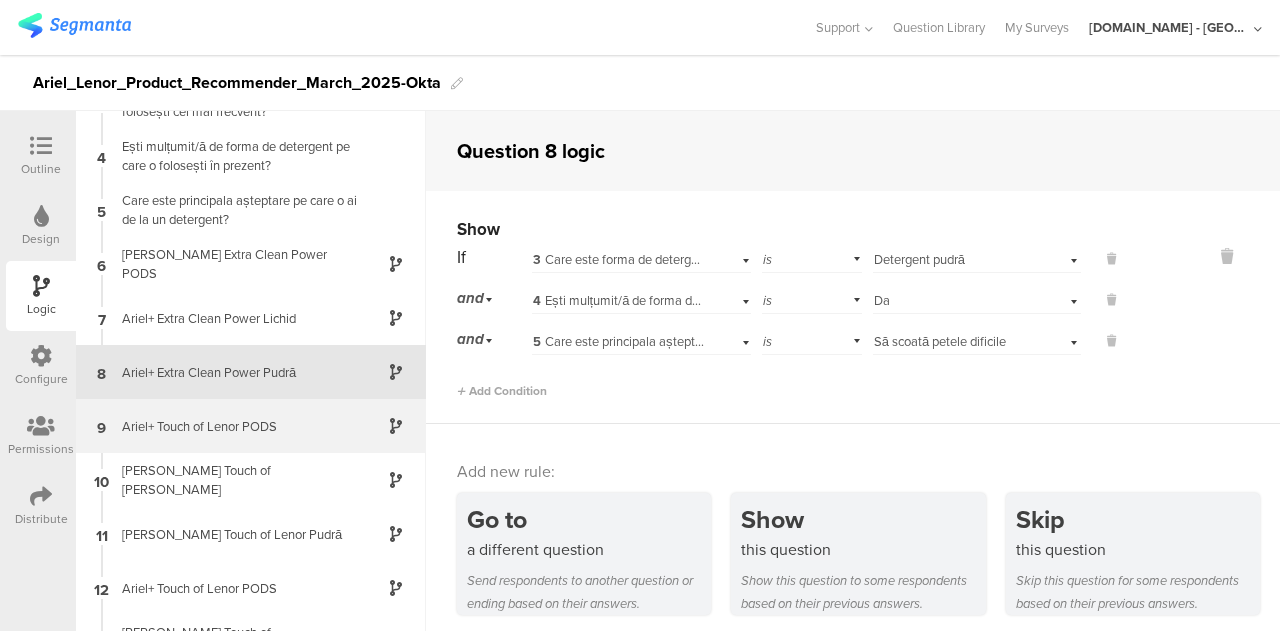 click on "Ariel+ Touch of Lenor PODS" at bounding box center (235, 426) 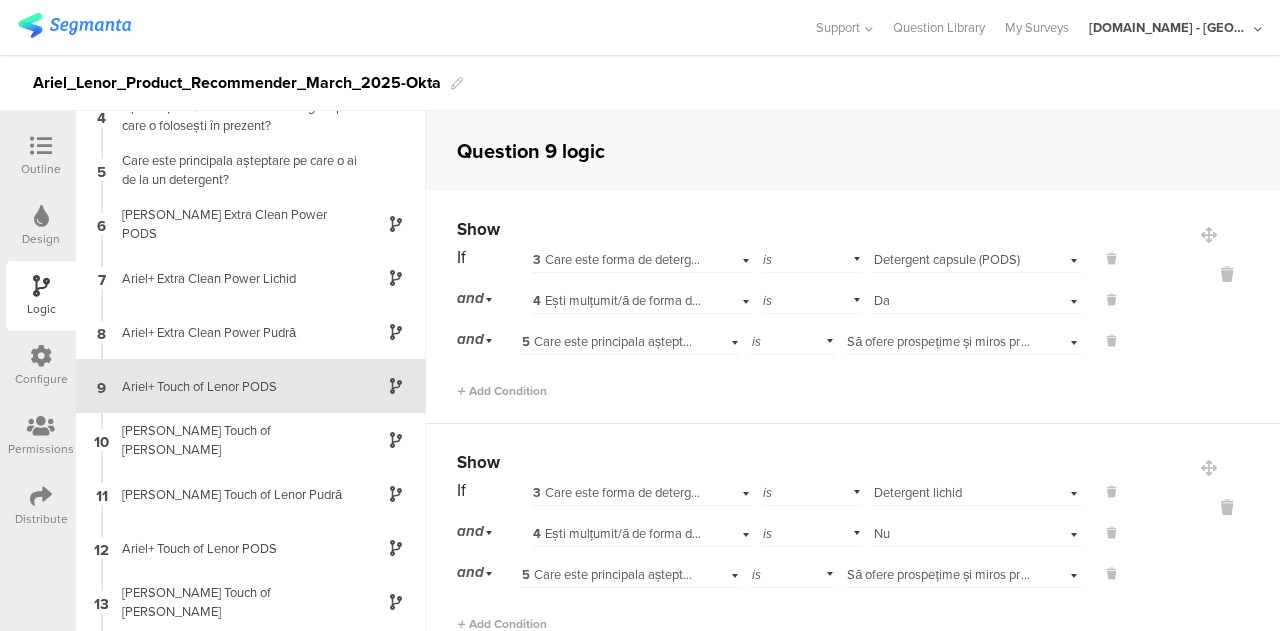 scroll, scrollTop: 198, scrollLeft: 0, axis: vertical 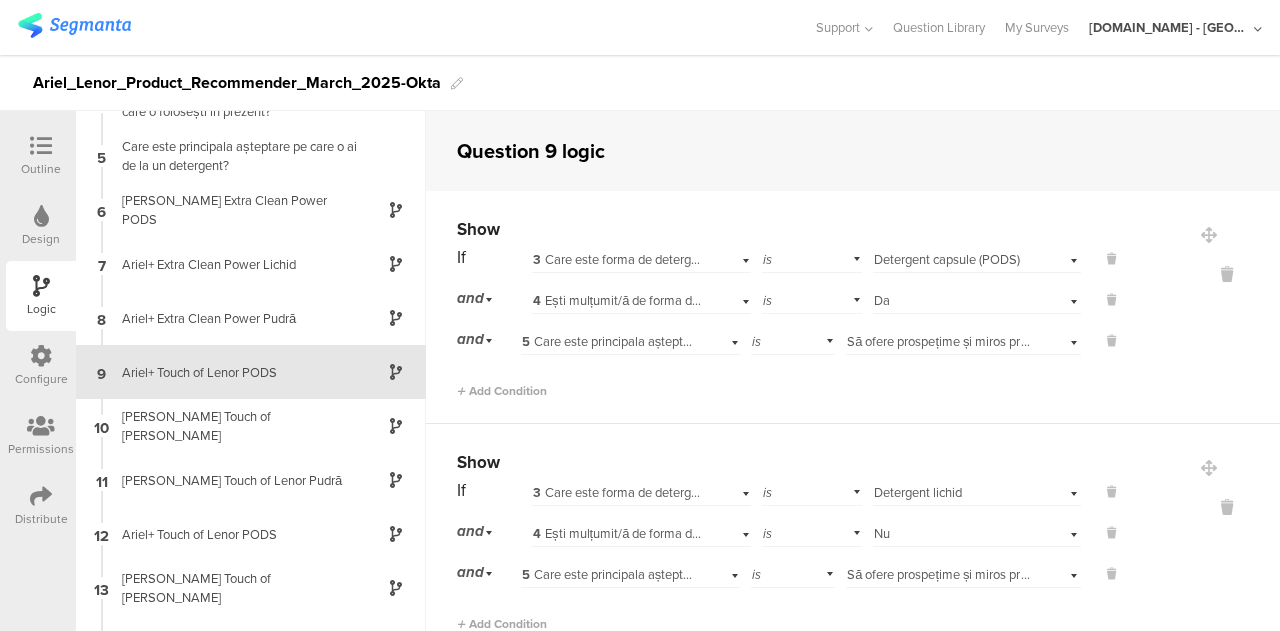 click on "Select answer...   Să ofere prospețime și miros proaspăt rufelor" at bounding box center (963, 339) 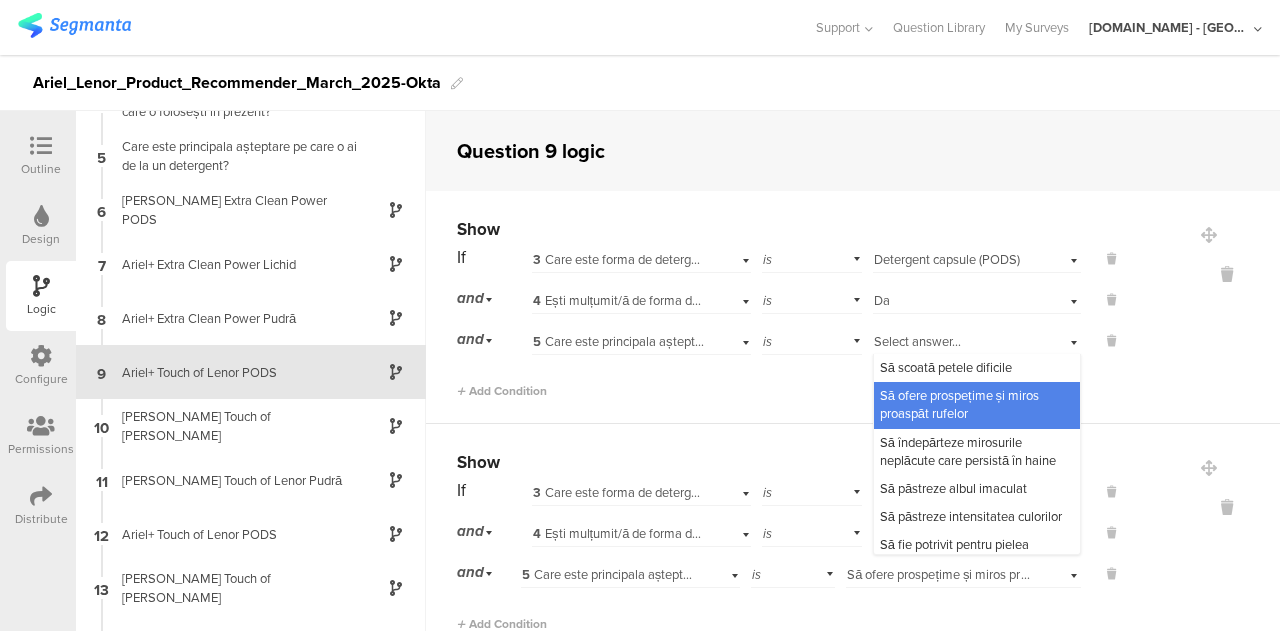 click on "Select answer...   Să ofere prospețime și miros proaspăt rufelor" at bounding box center (977, 339) 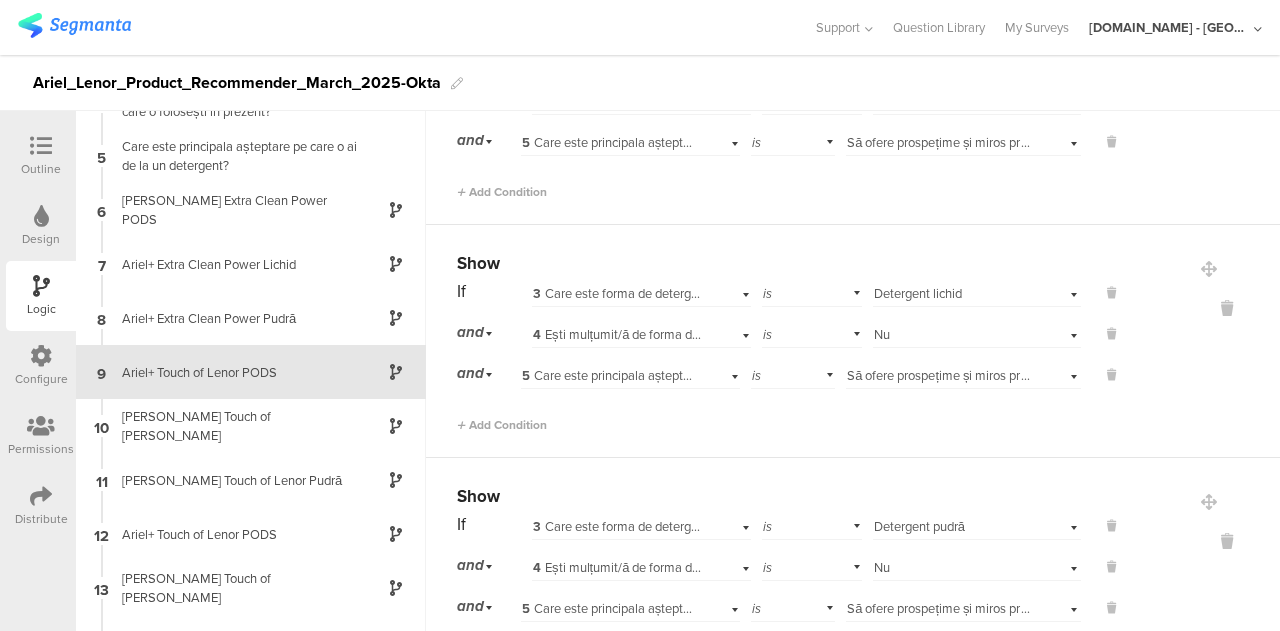 scroll, scrollTop: 200, scrollLeft: 0, axis: vertical 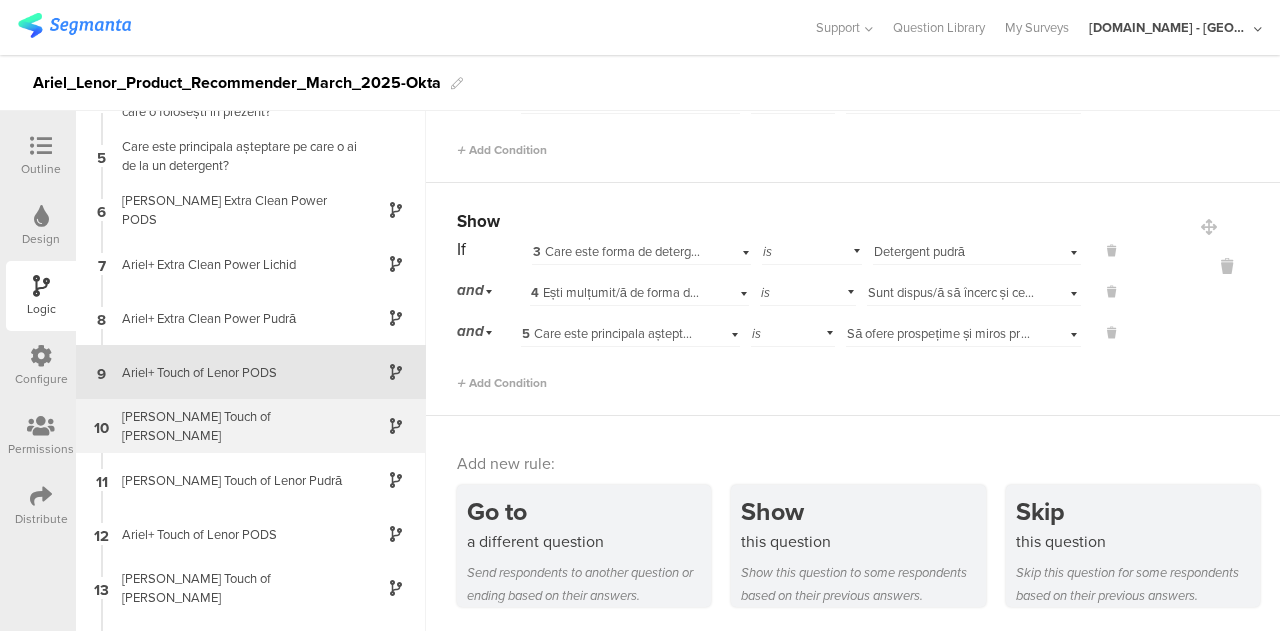 click on "10
Ariel+ Touch of Lenor Lichid" at bounding box center (251, 426) 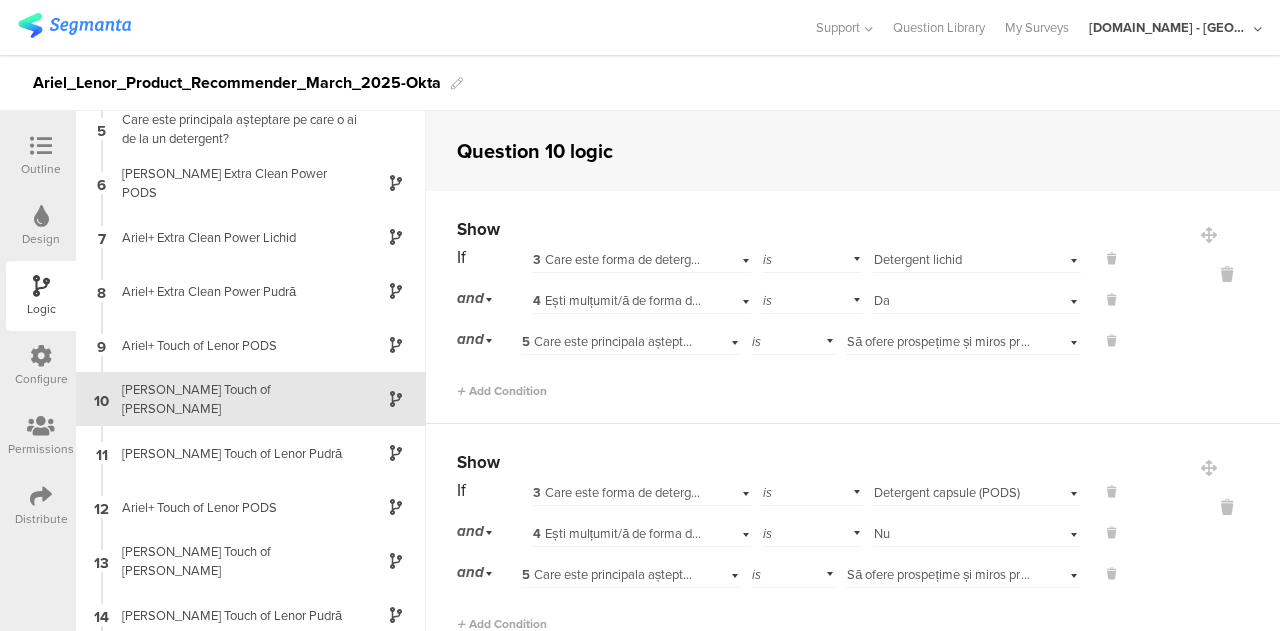 scroll, scrollTop: 252, scrollLeft: 0, axis: vertical 